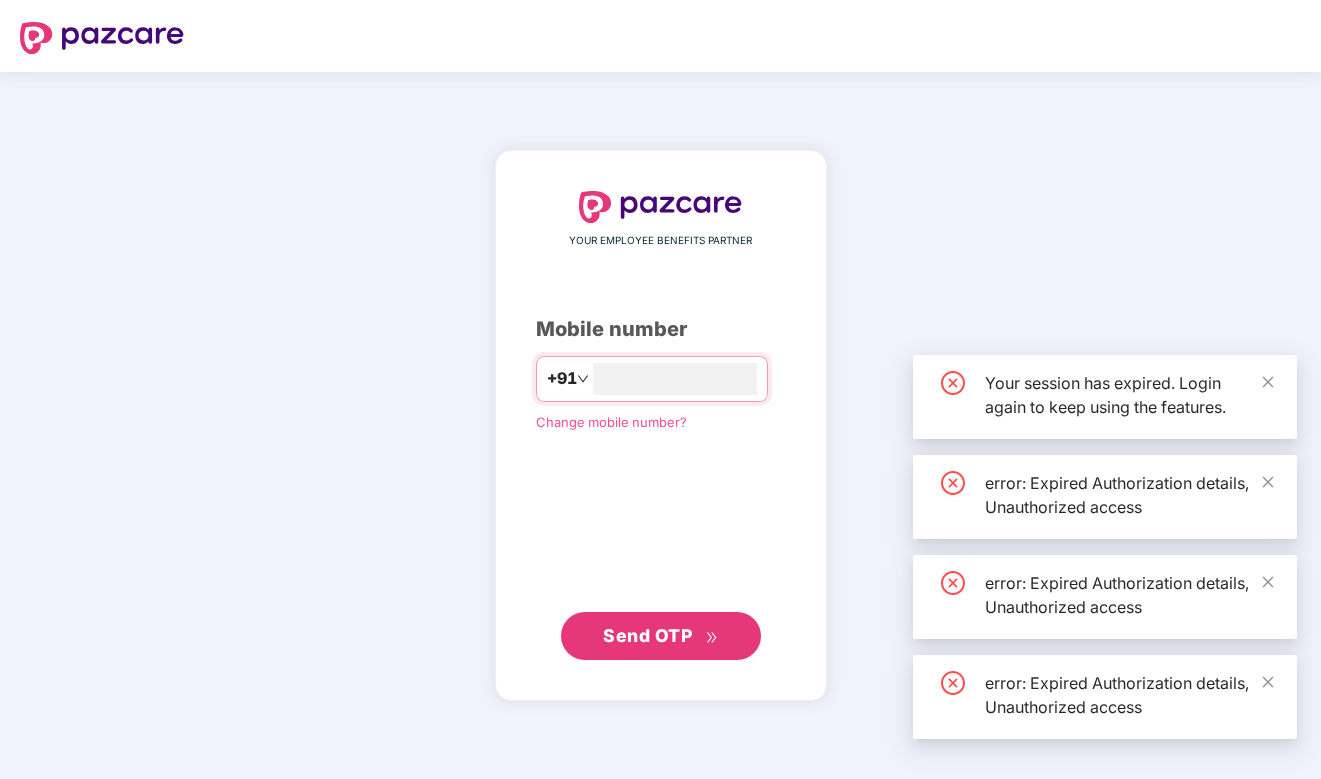 scroll, scrollTop: 0, scrollLeft: 0, axis: both 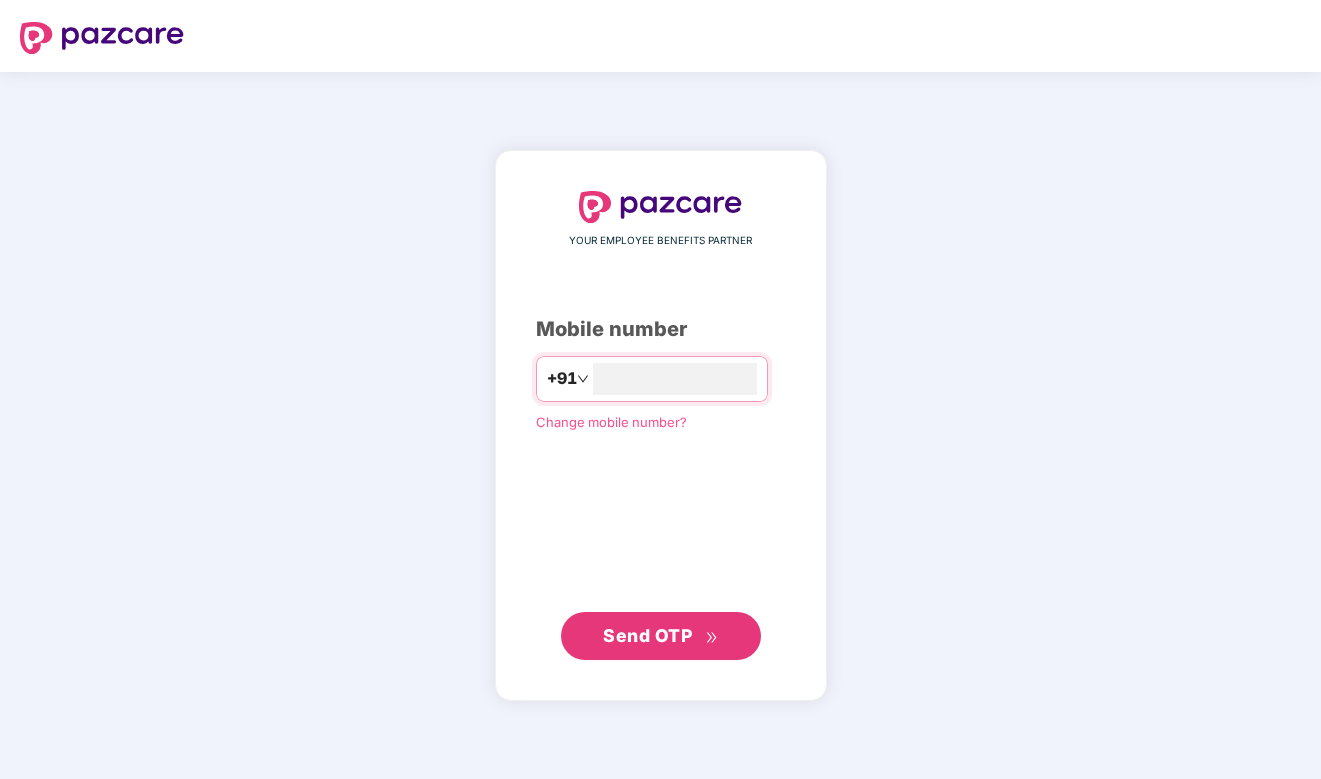 type on "*" 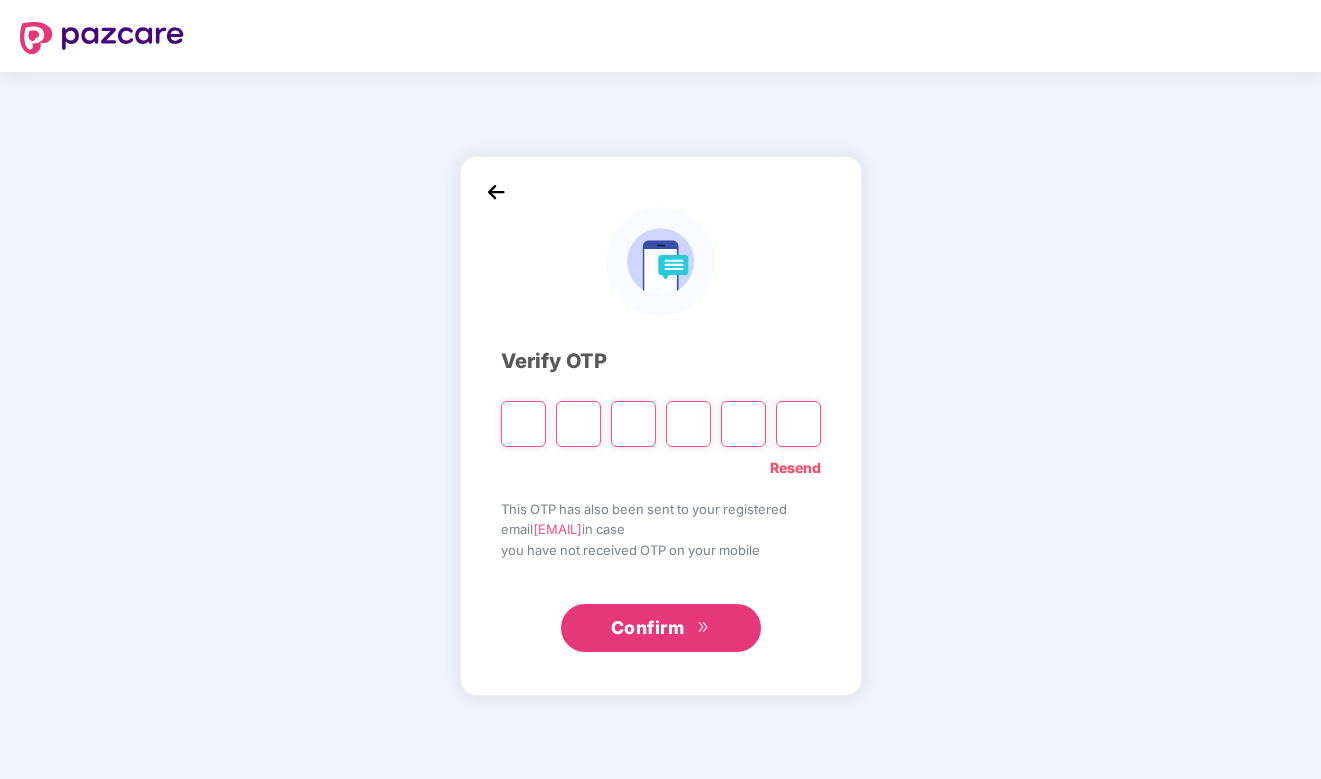 type on "*" 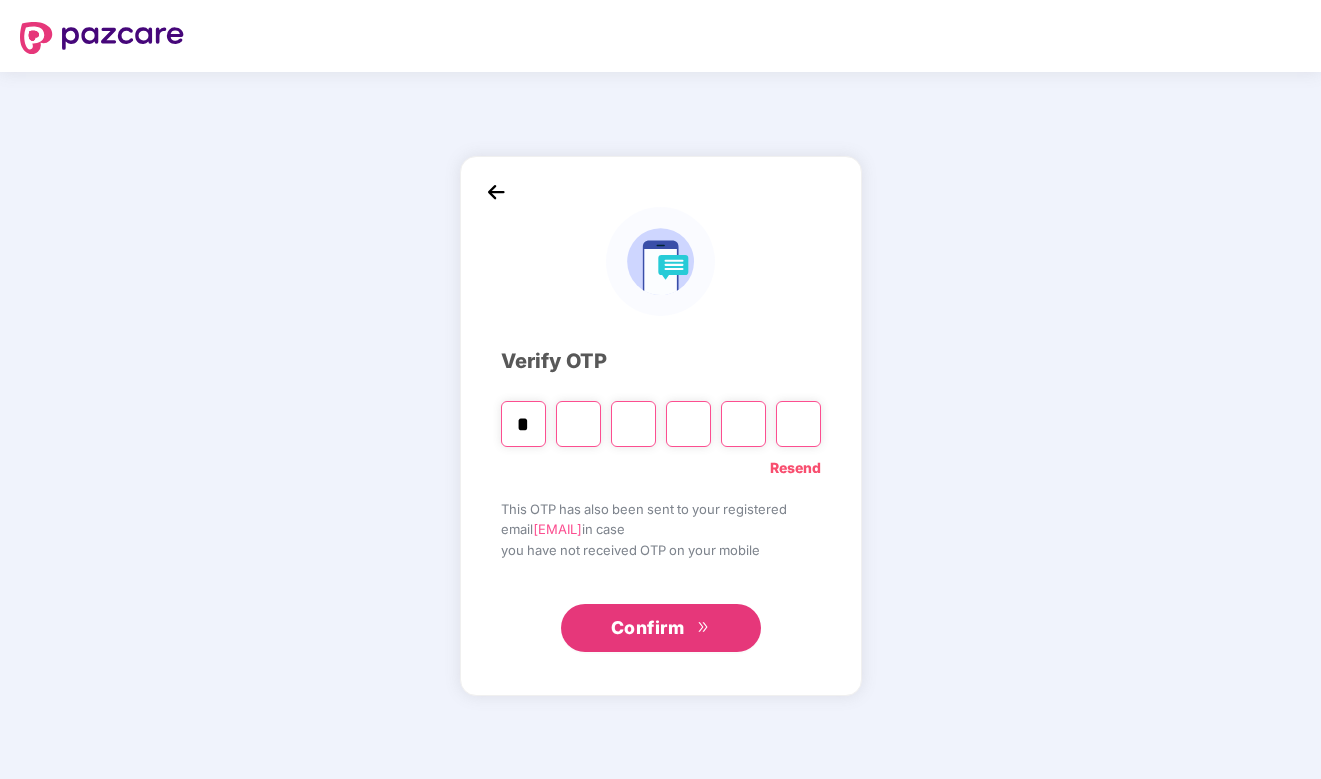 type on "*" 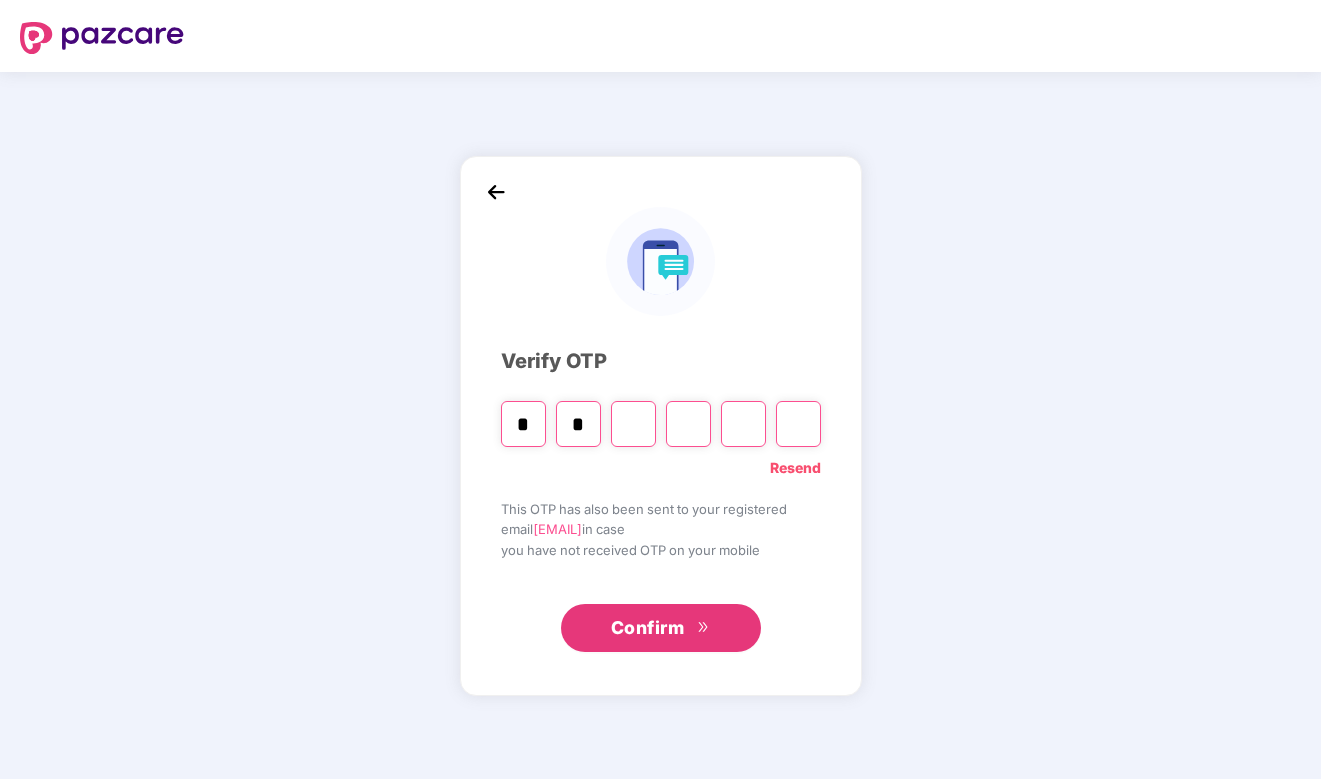 type on "*" 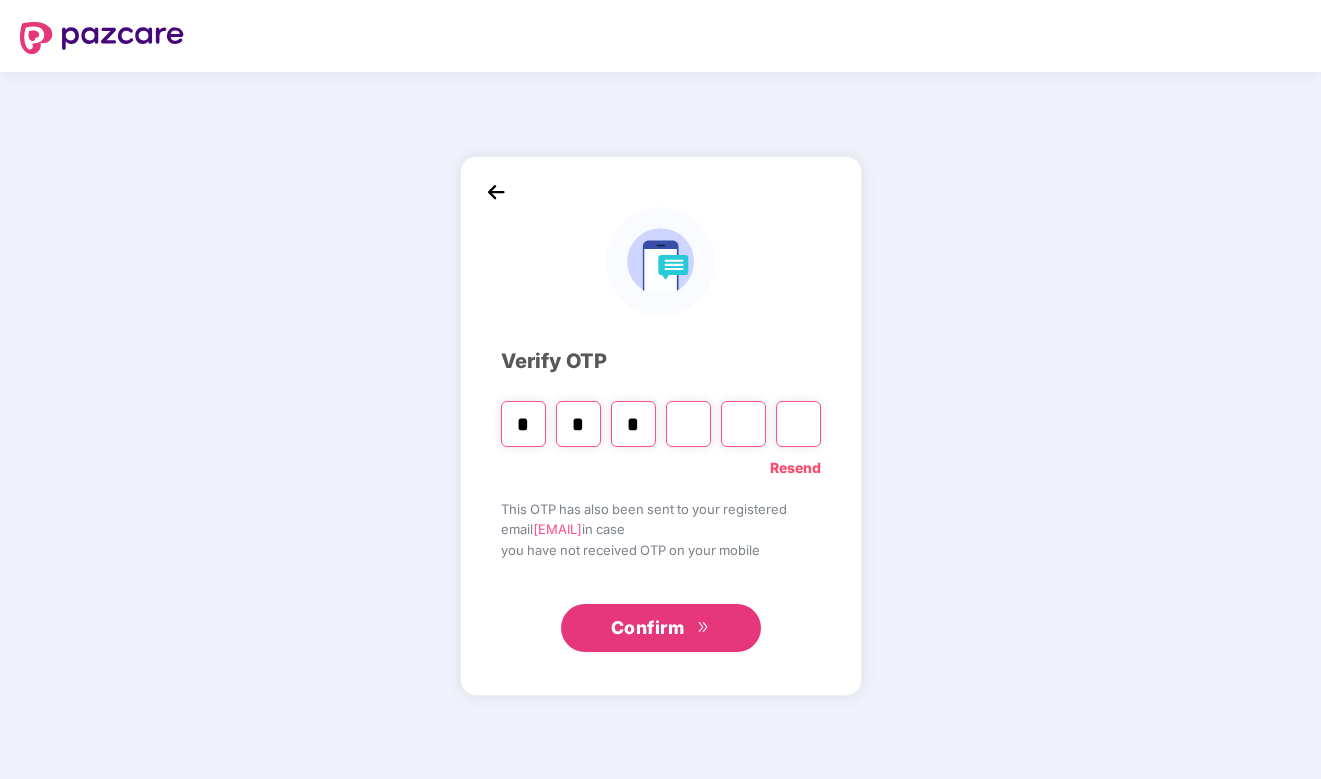 type on "*" 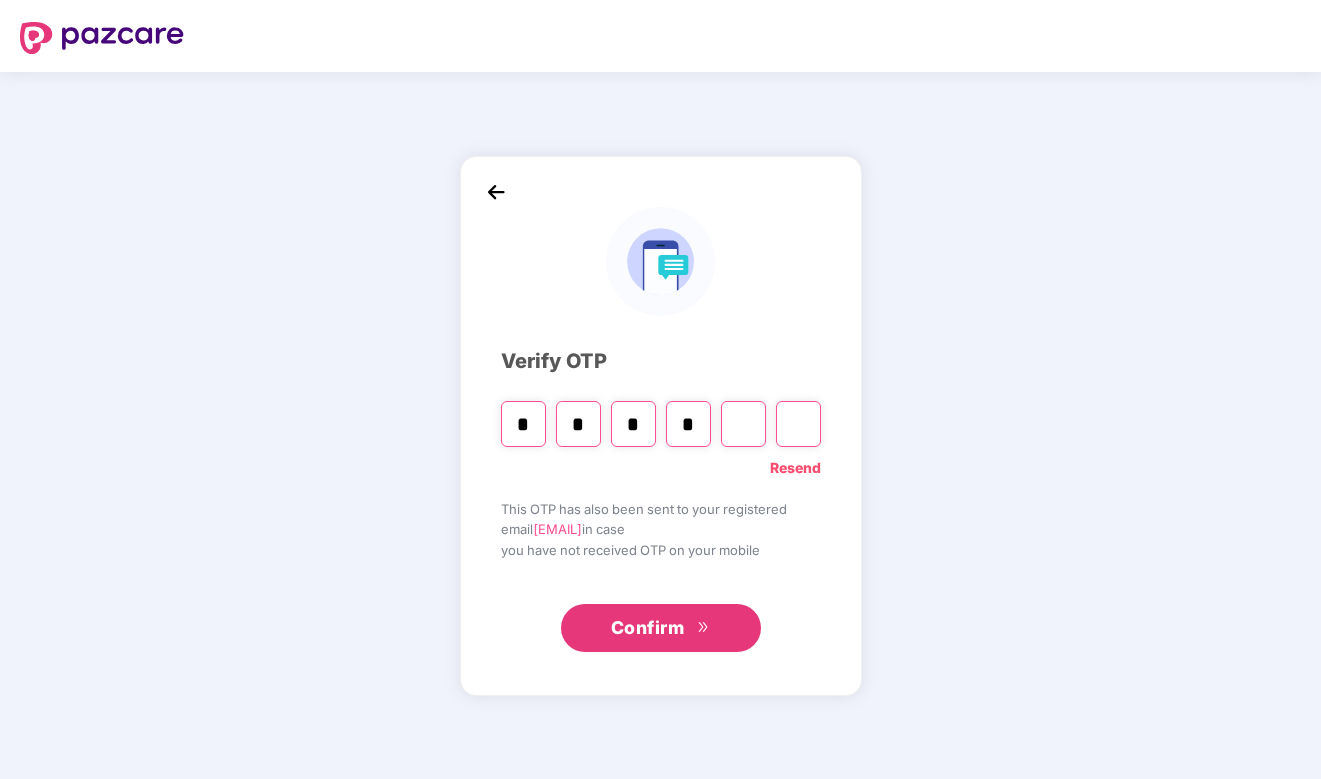 type on "*" 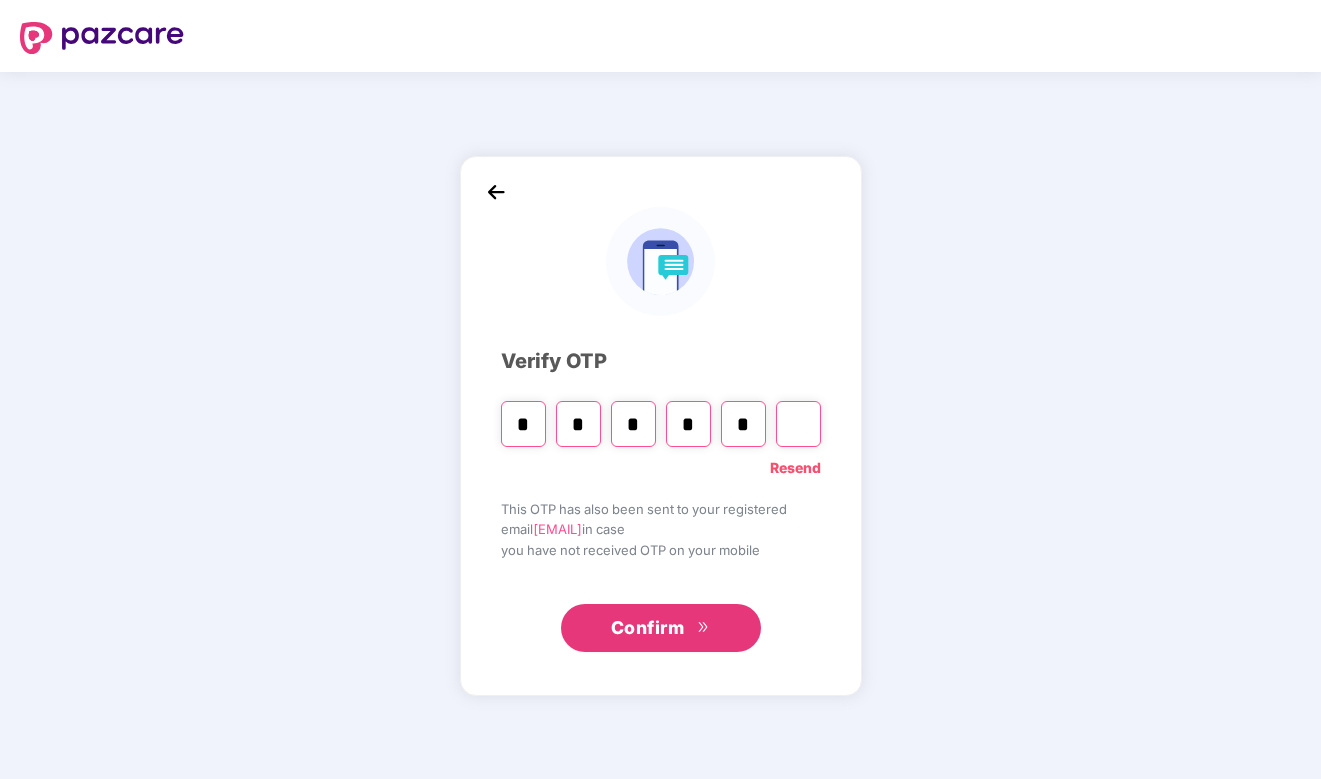 type on "*" 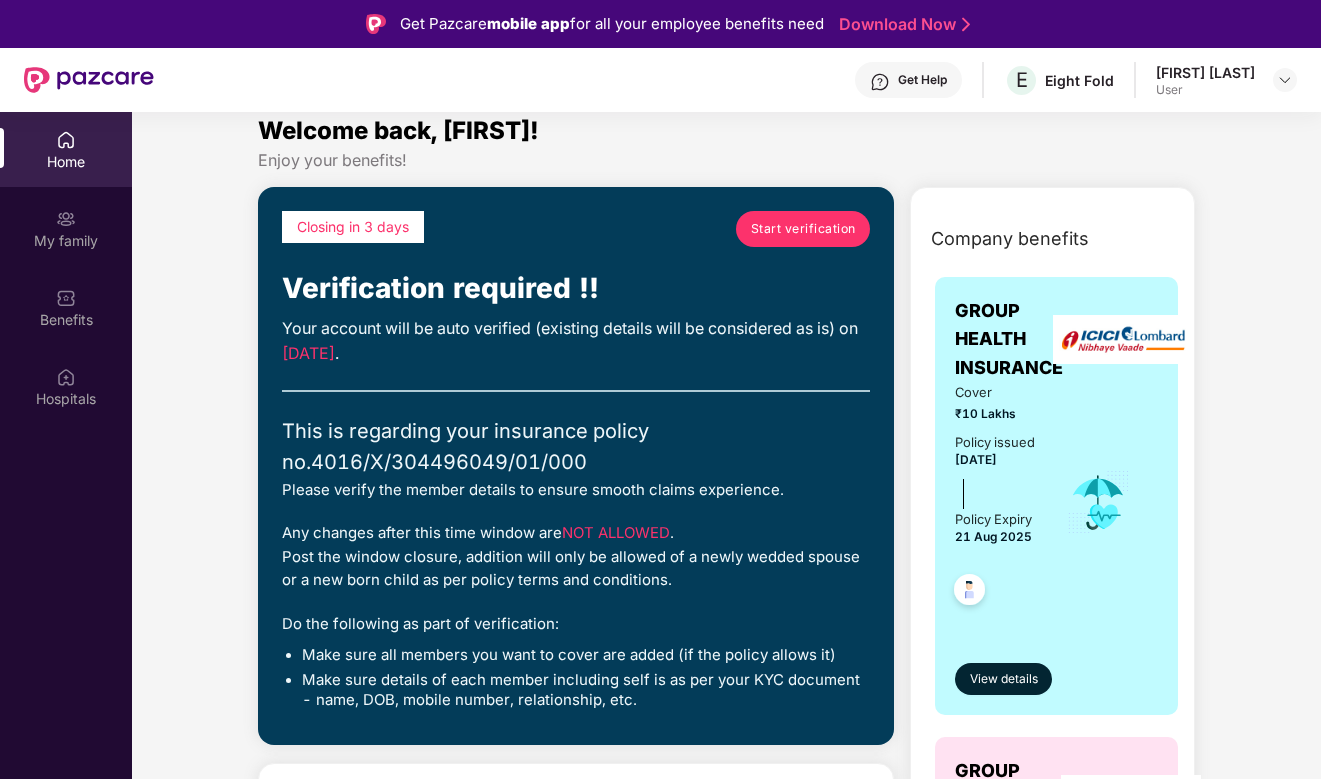 scroll, scrollTop: 11, scrollLeft: 0, axis: vertical 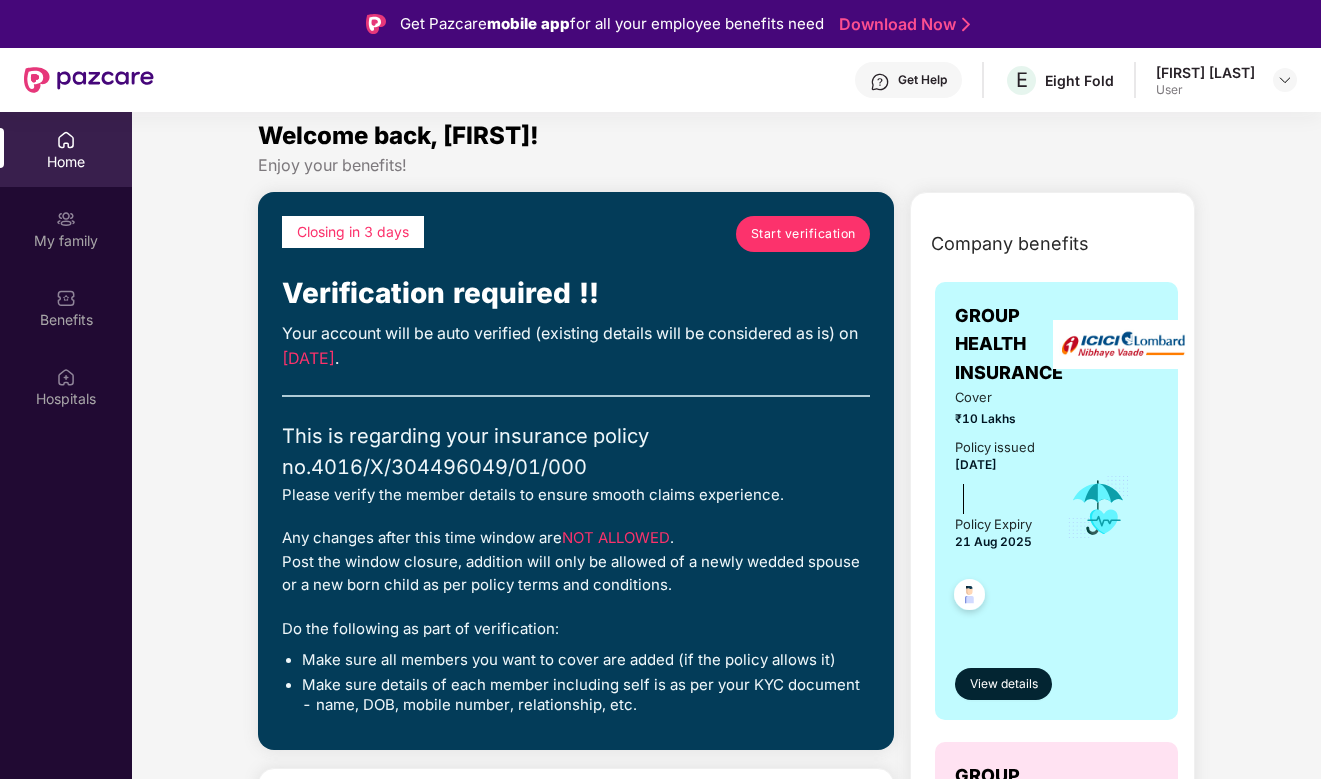click on "Start verification" at bounding box center [803, 233] 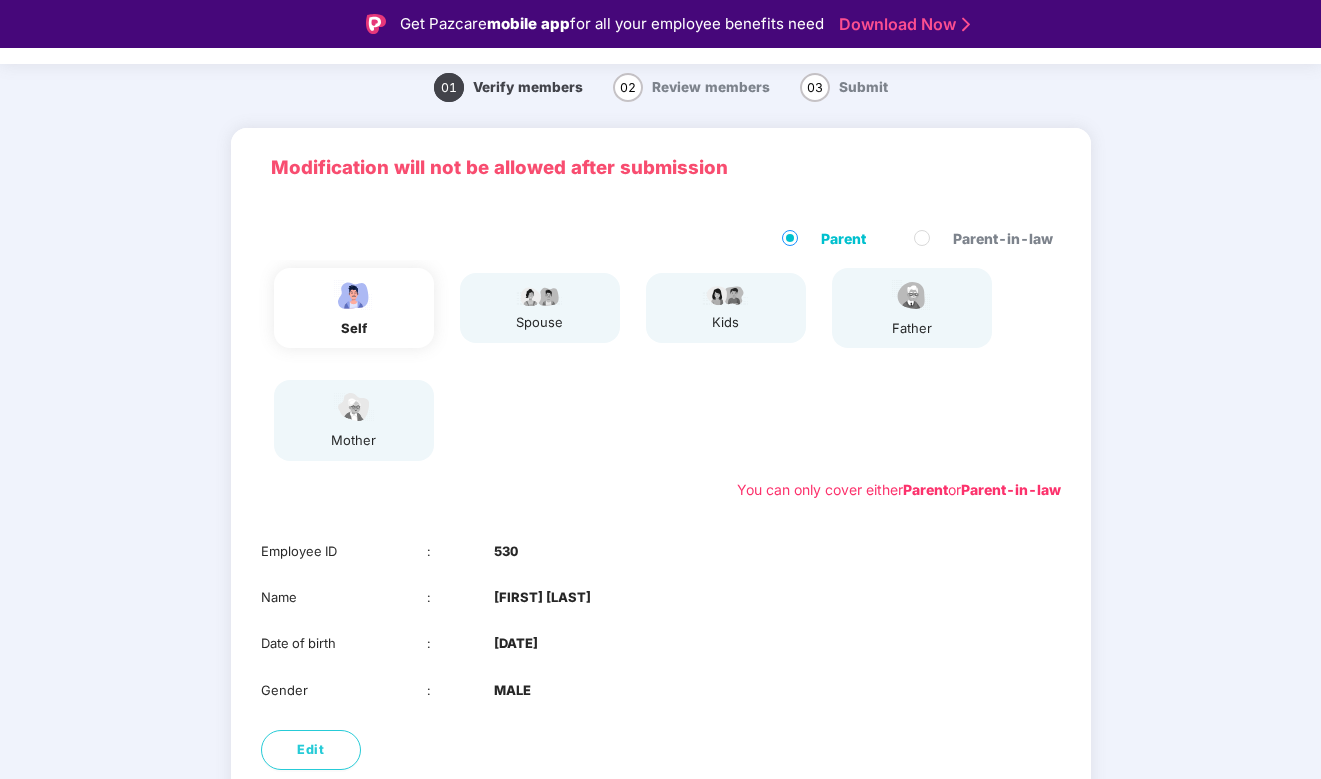 scroll, scrollTop: 60, scrollLeft: 0, axis: vertical 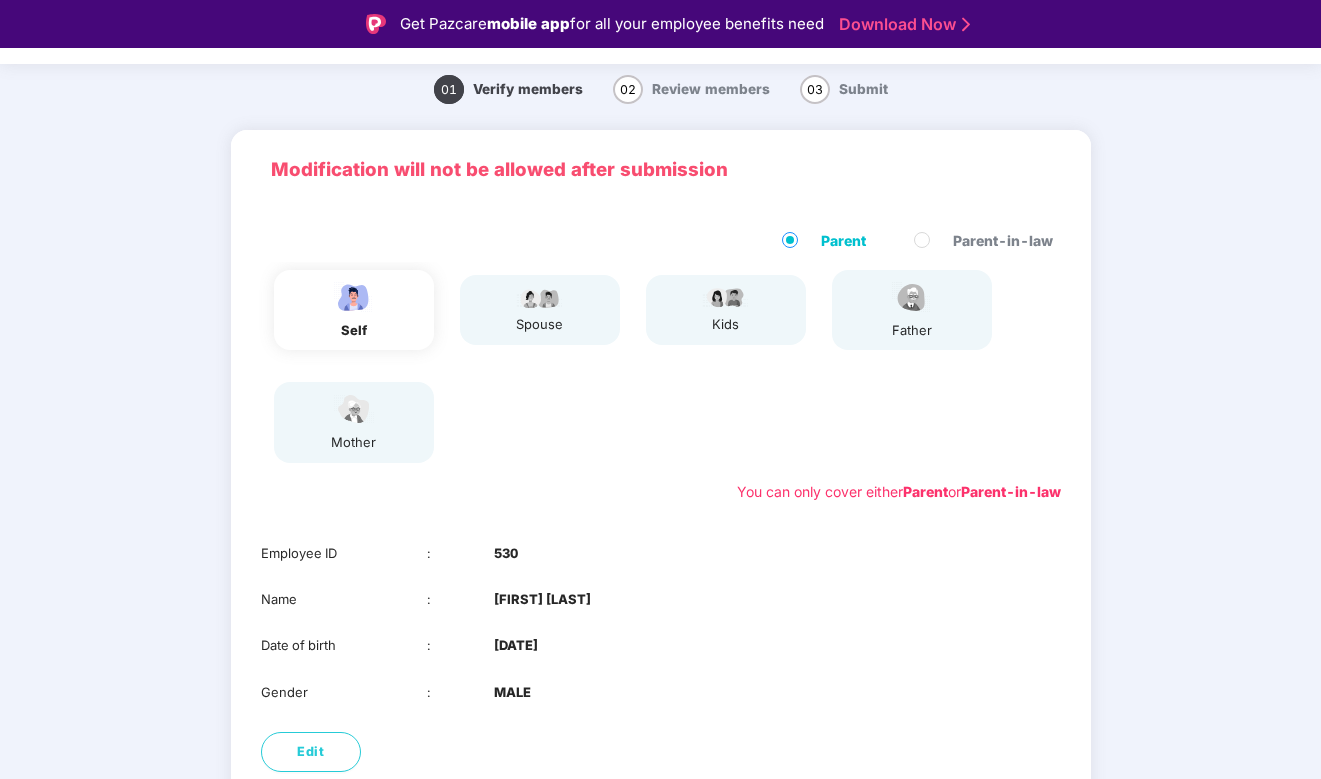 click on "mother" at bounding box center [354, 422] 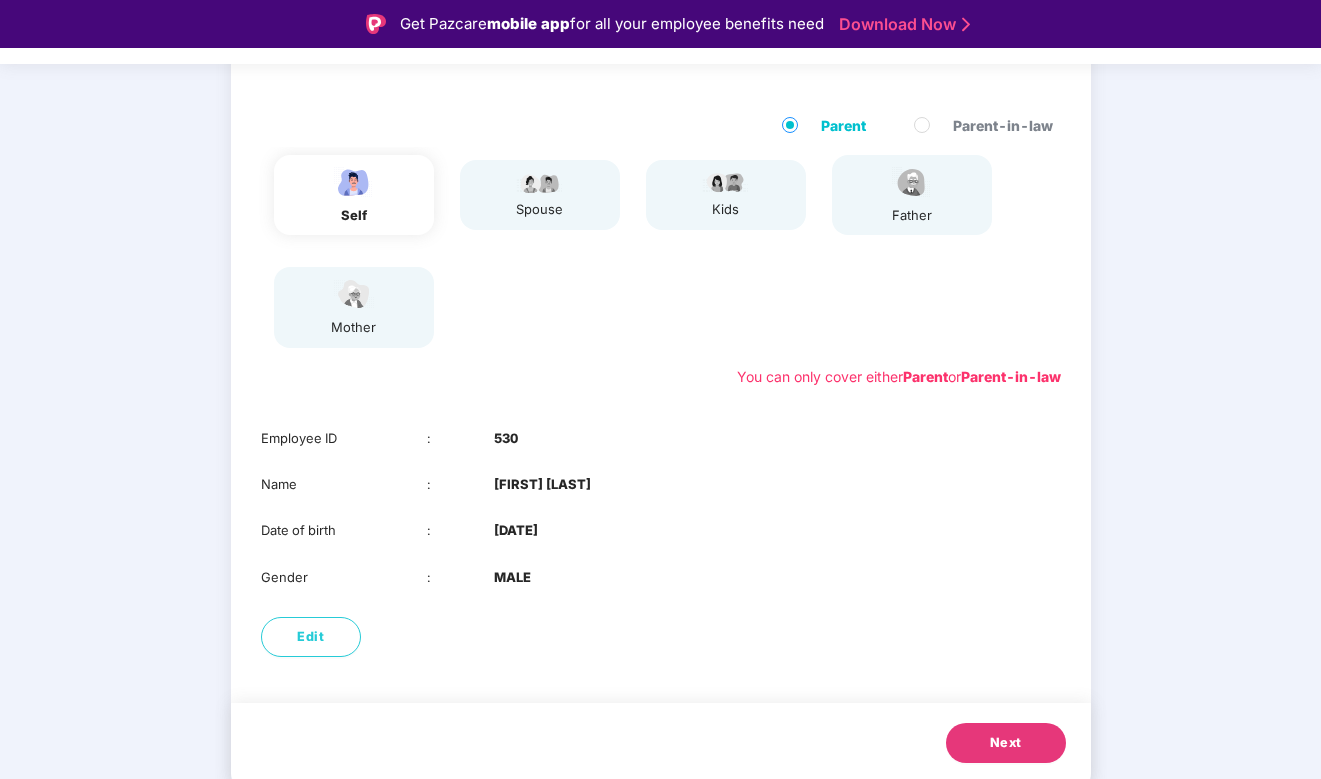 scroll, scrollTop: 174, scrollLeft: 0, axis: vertical 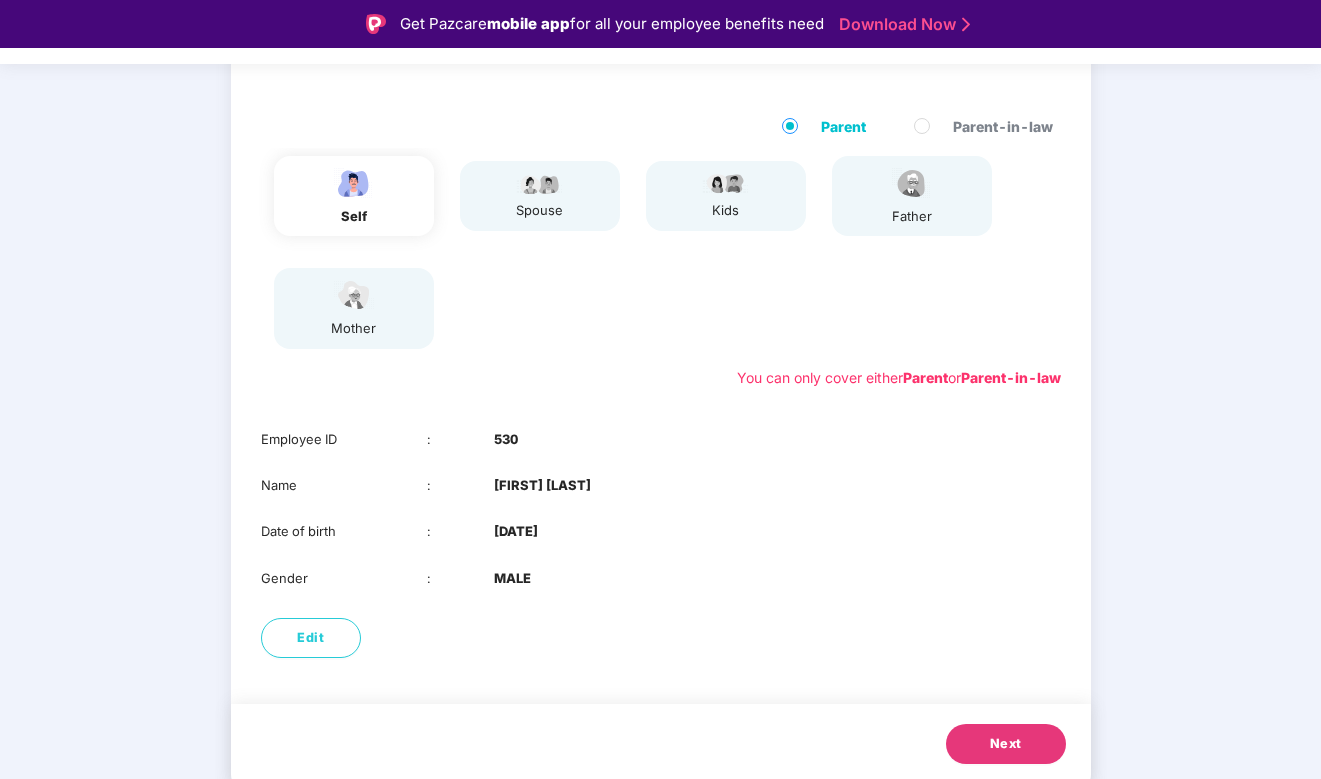 click on "You can only cover either  Parent  or  Parent-in-law" at bounding box center (899, 378) 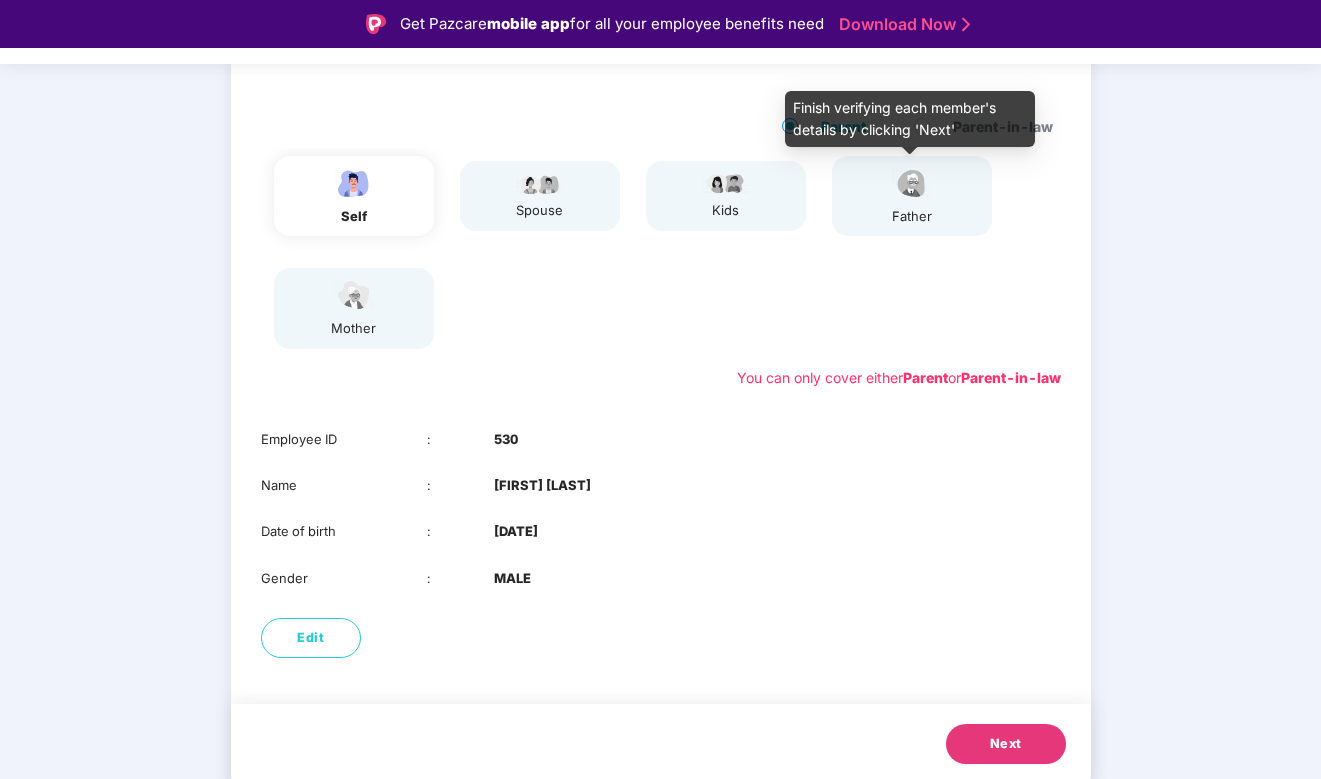 click at bounding box center (912, 183) 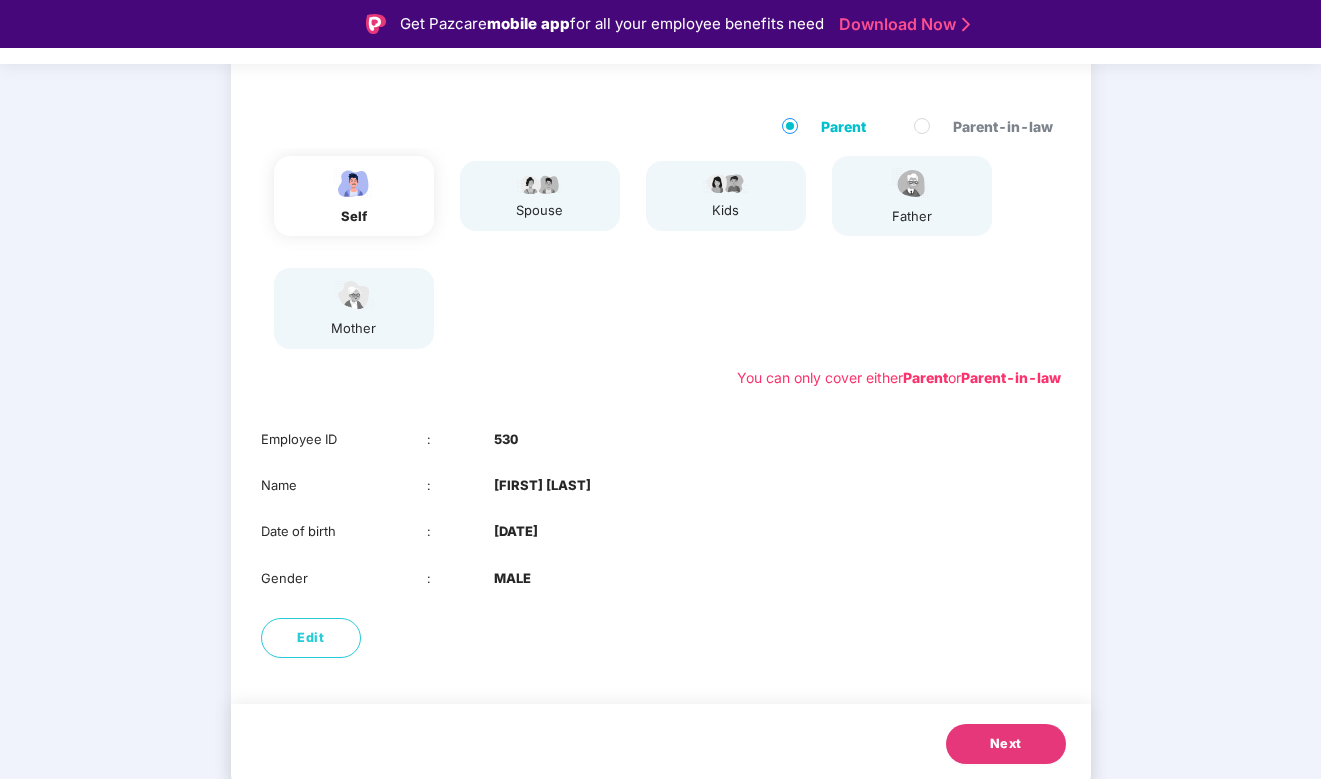 click on "Employee ID : 530 Name : [FIRST] [LAST] Date of birth : [DATE] Gender : MALE" at bounding box center (661, 509) 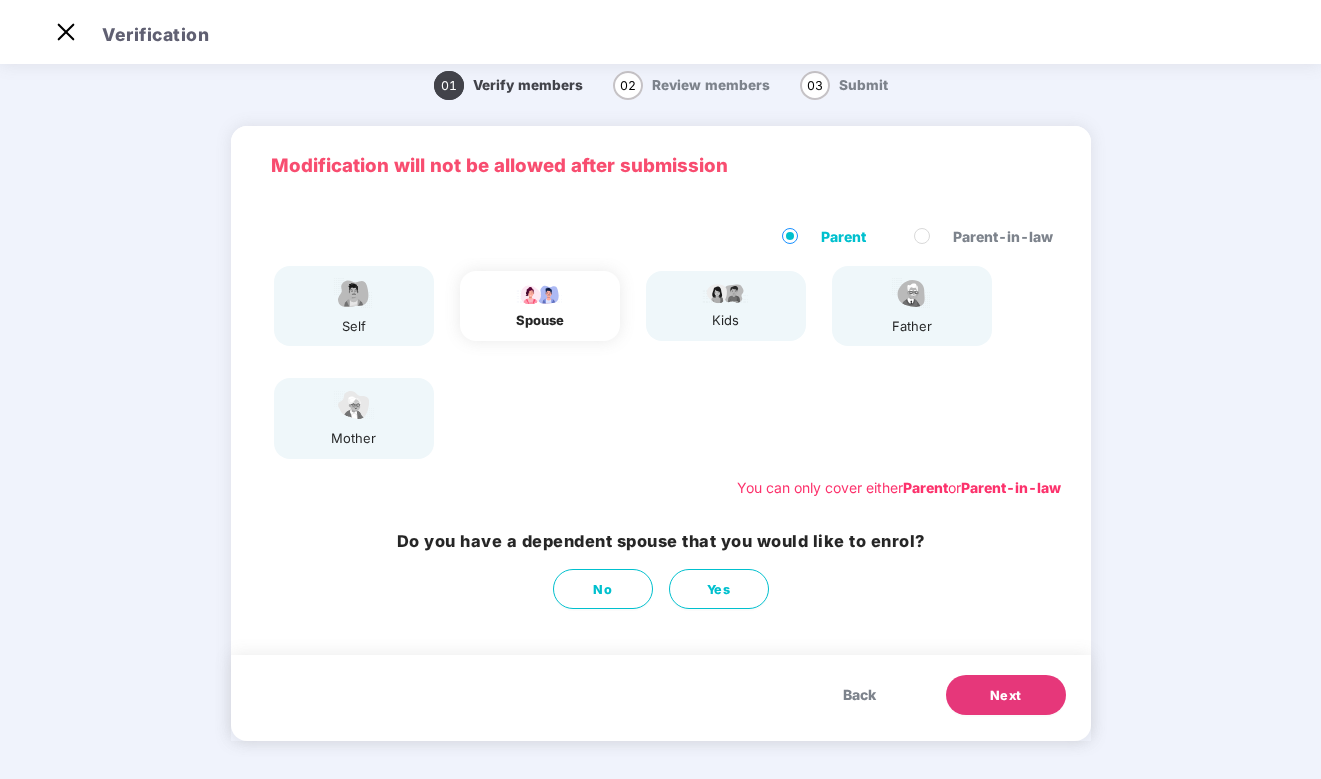 scroll, scrollTop: 48, scrollLeft: 0, axis: vertical 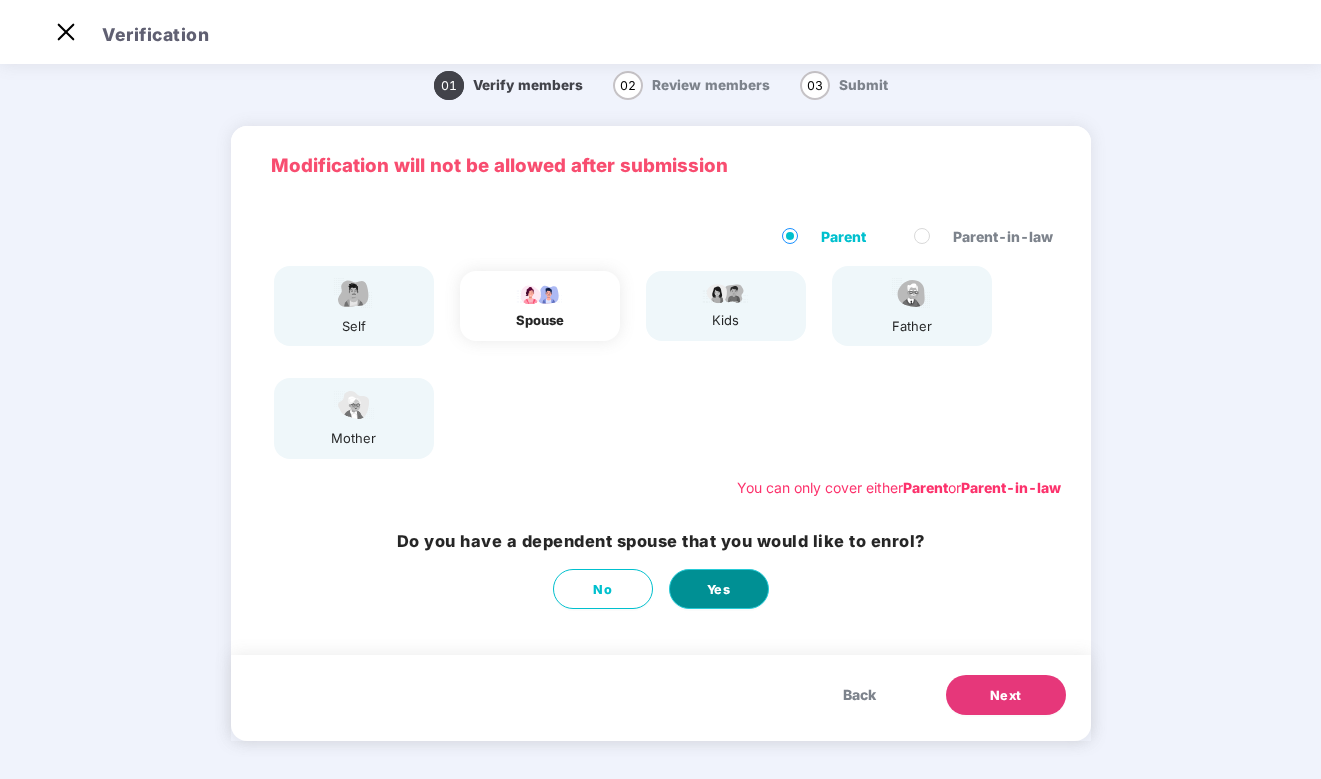 click on "Yes" at bounding box center [719, 590] 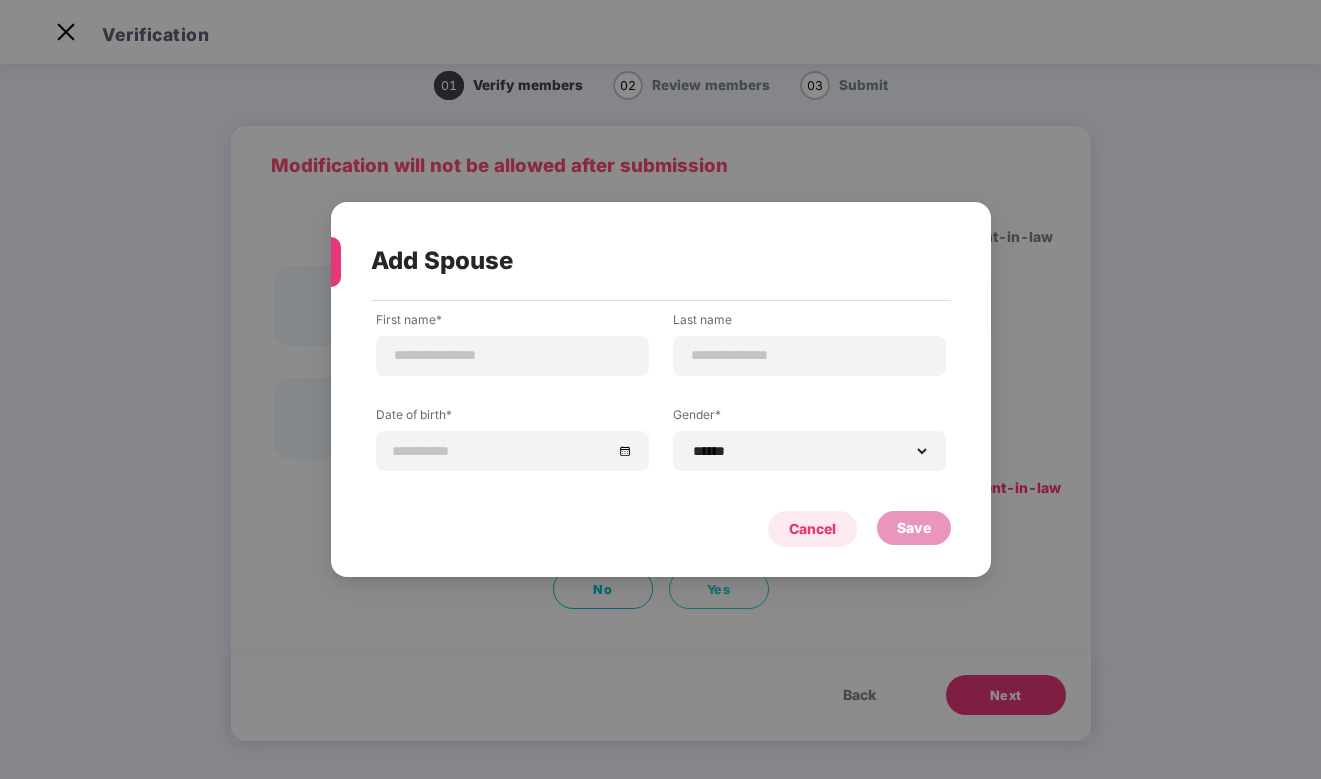 click on "Cancel" at bounding box center [812, 529] 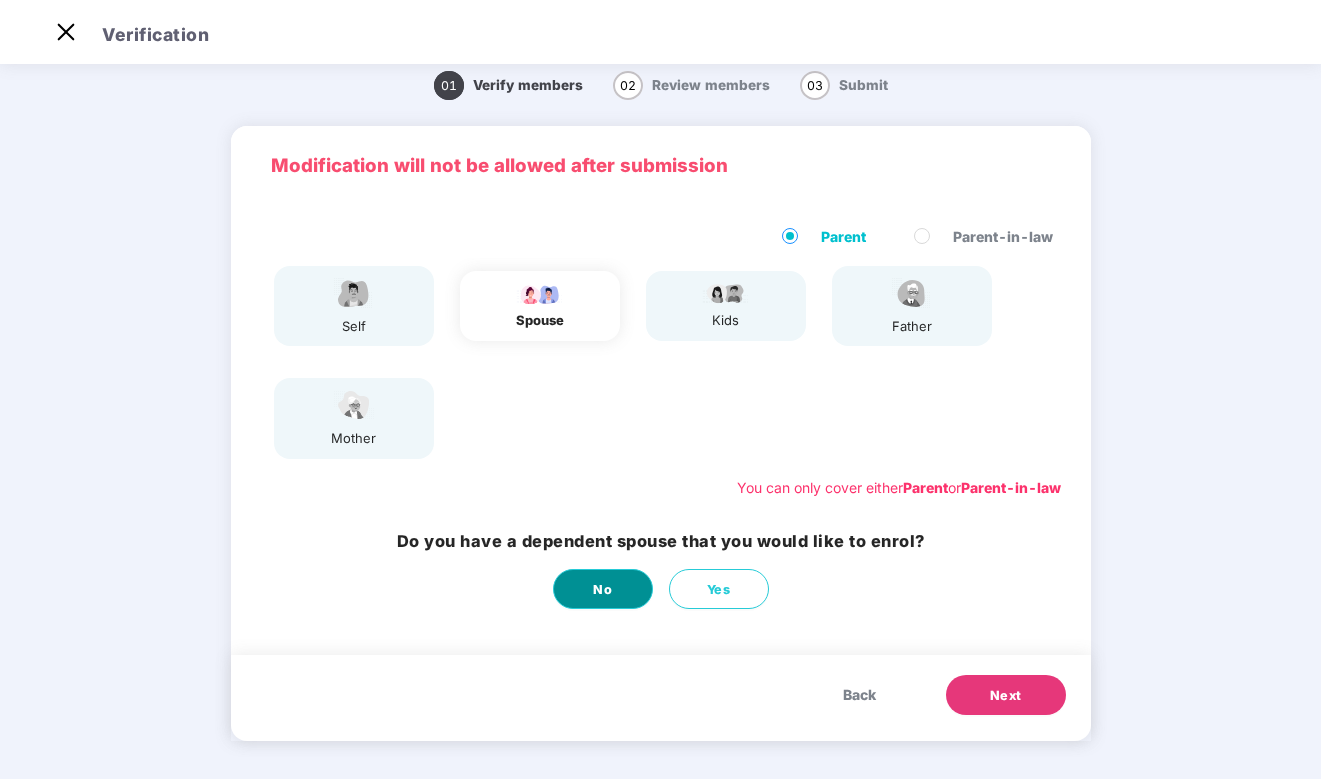 click on "No" at bounding box center (603, 589) 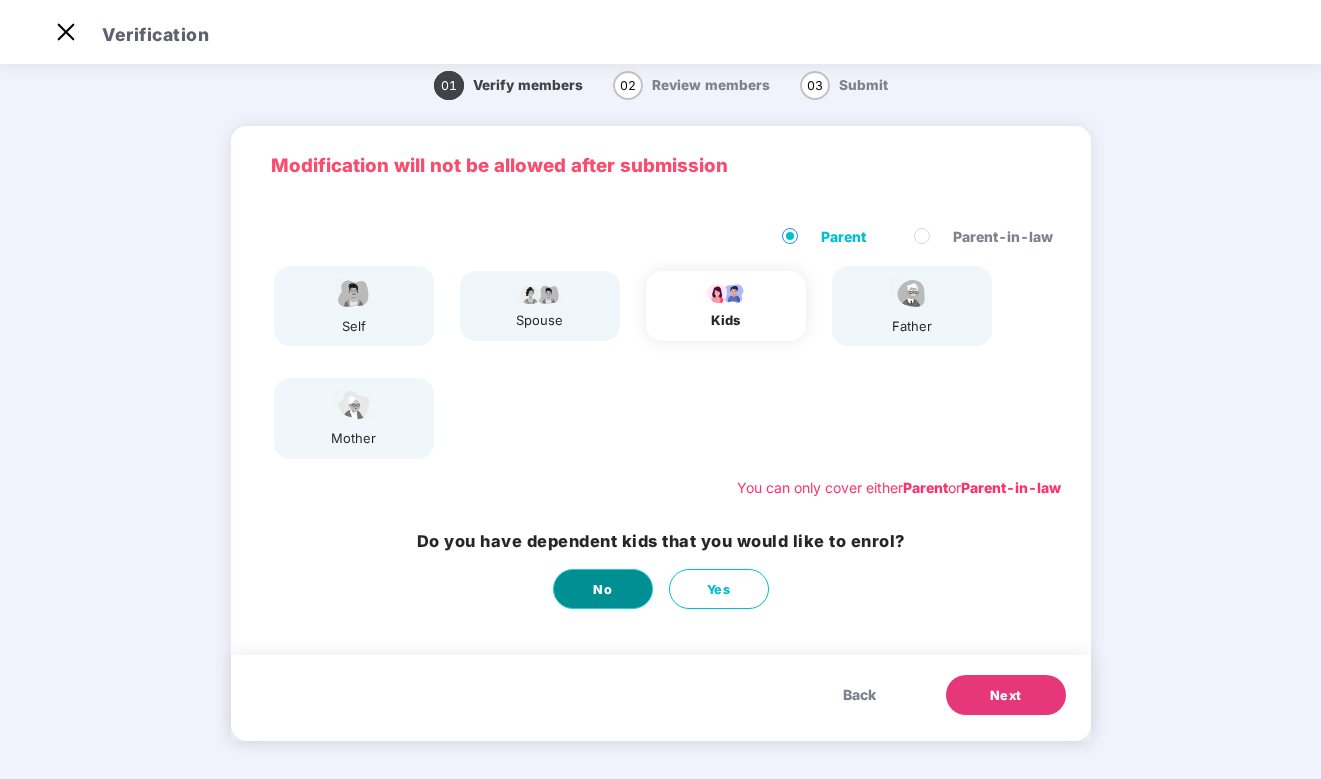 scroll, scrollTop: 0, scrollLeft: 0, axis: both 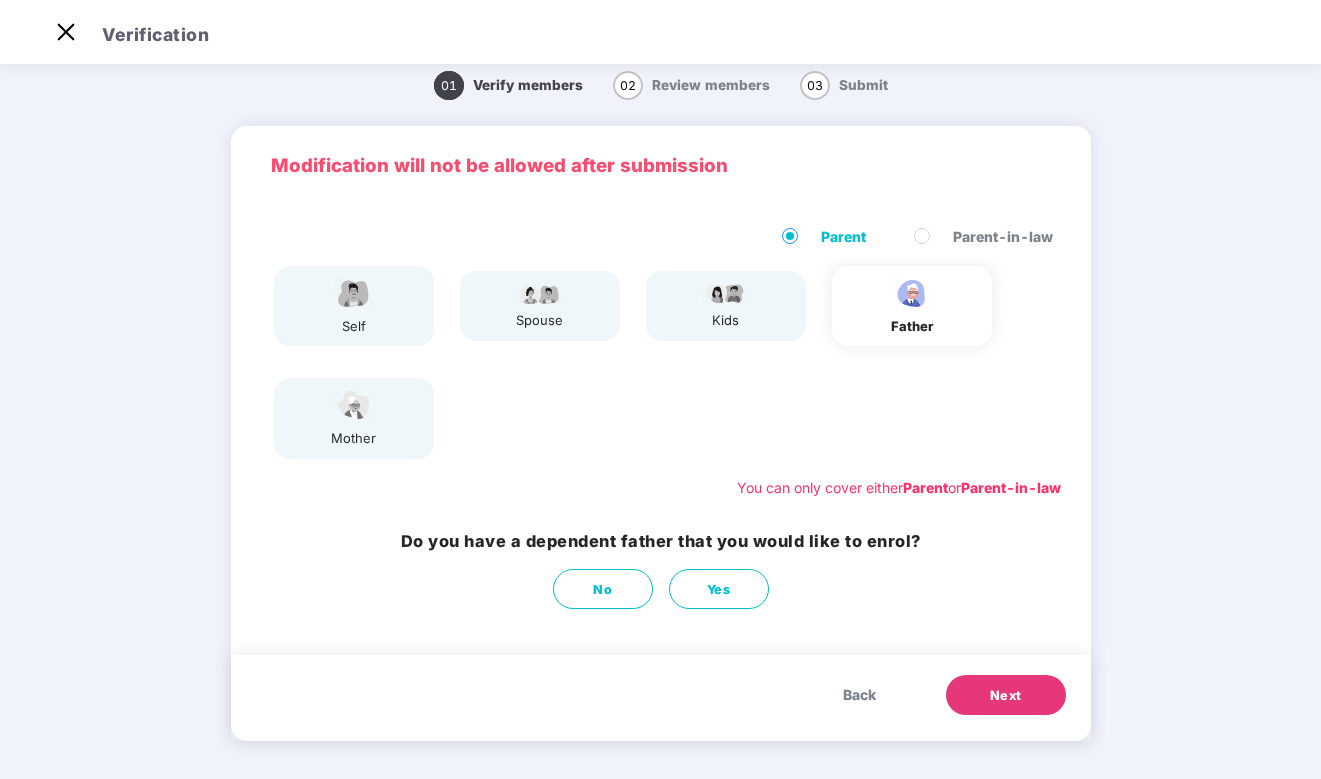 click on "Back" at bounding box center [859, 695] 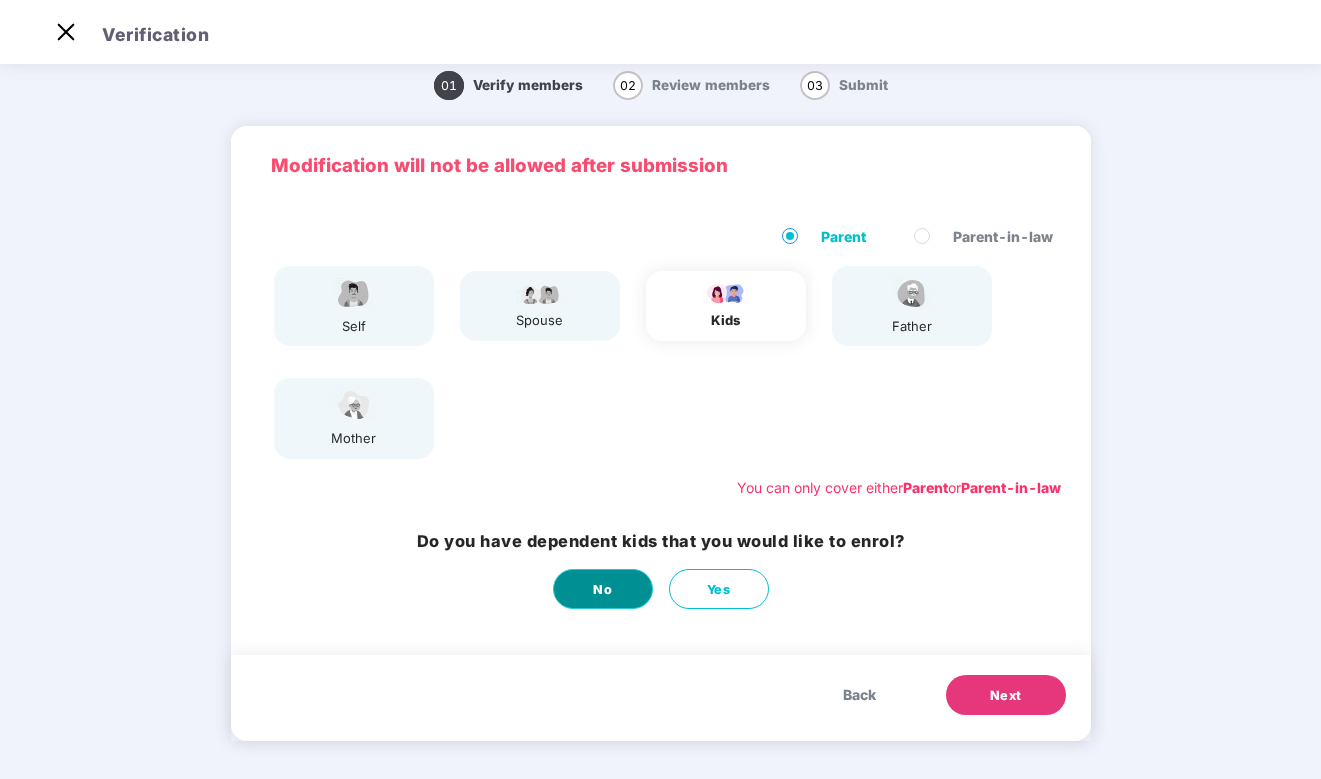 click on "No" at bounding box center [603, 589] 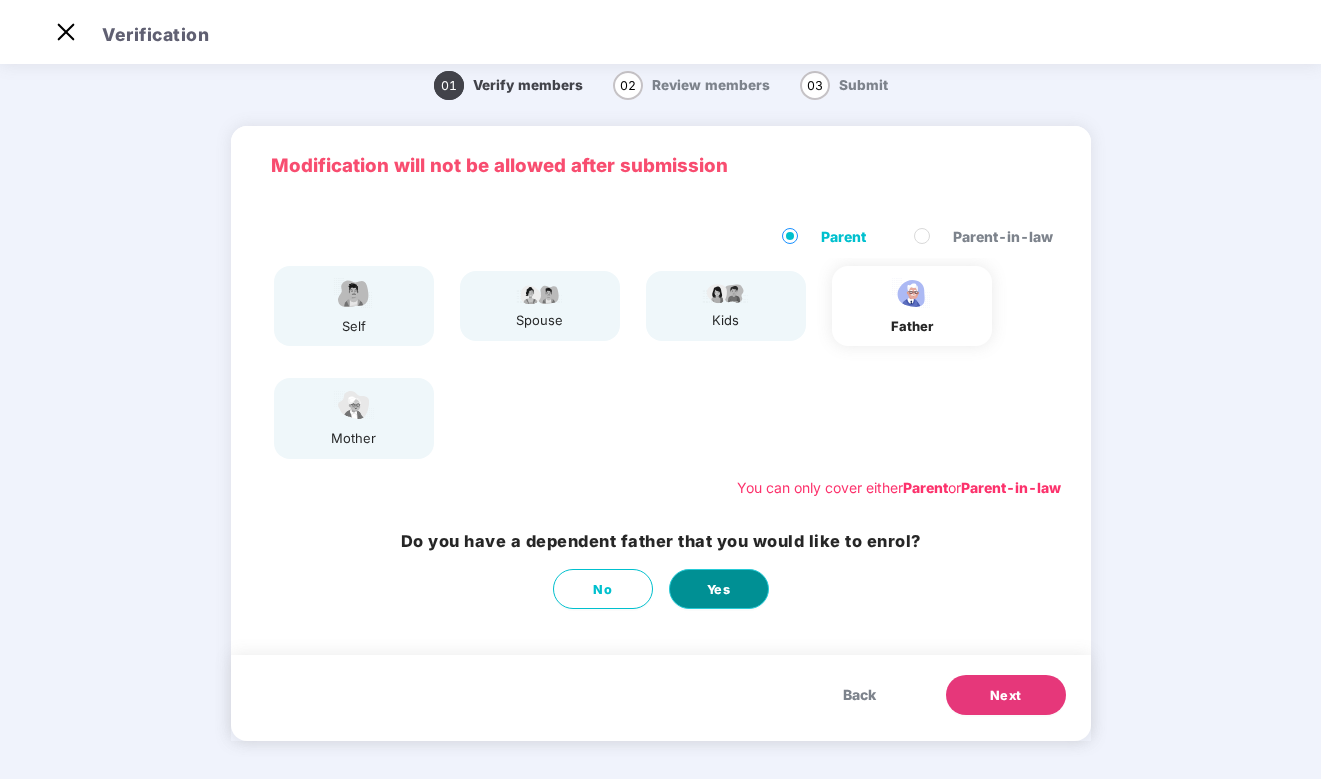 scroll, scrollTop: 48, scrollLeft: 0, axis: vertical 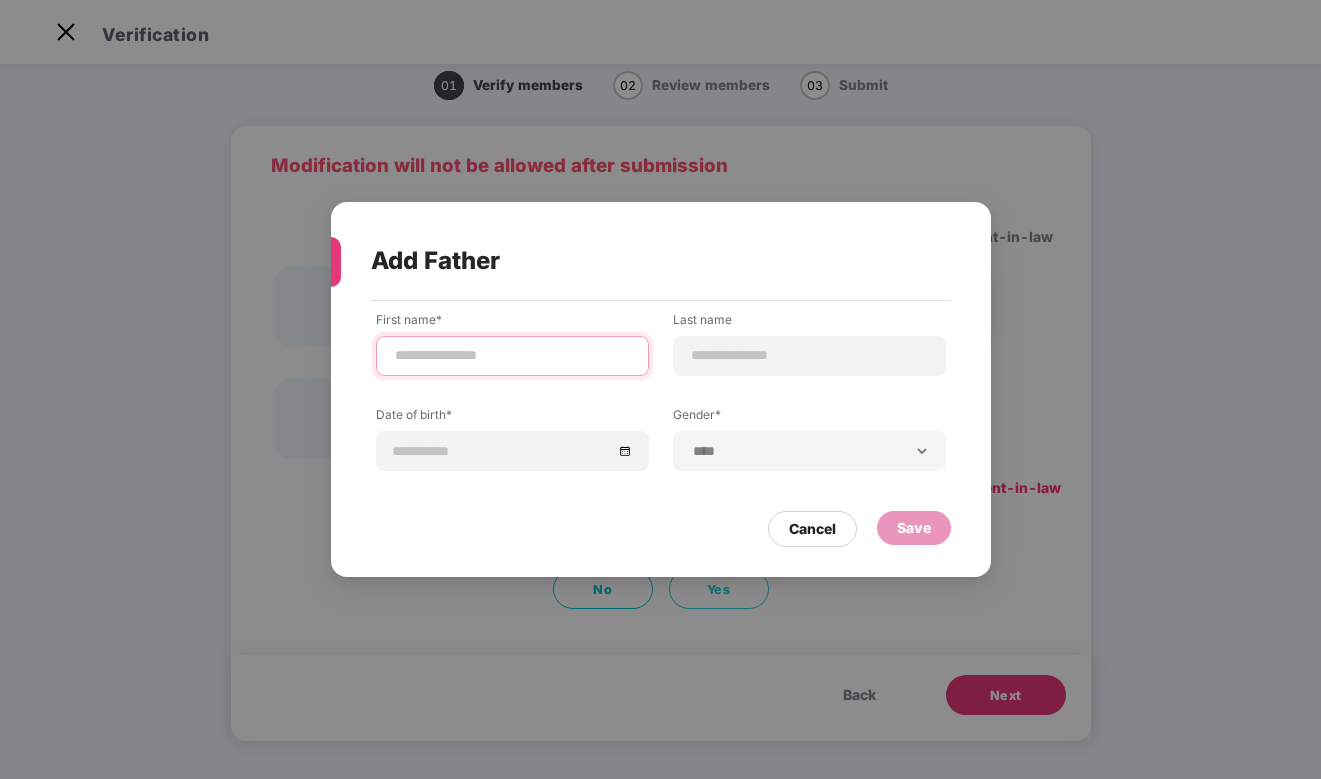 click at bounding box center [512, 355] 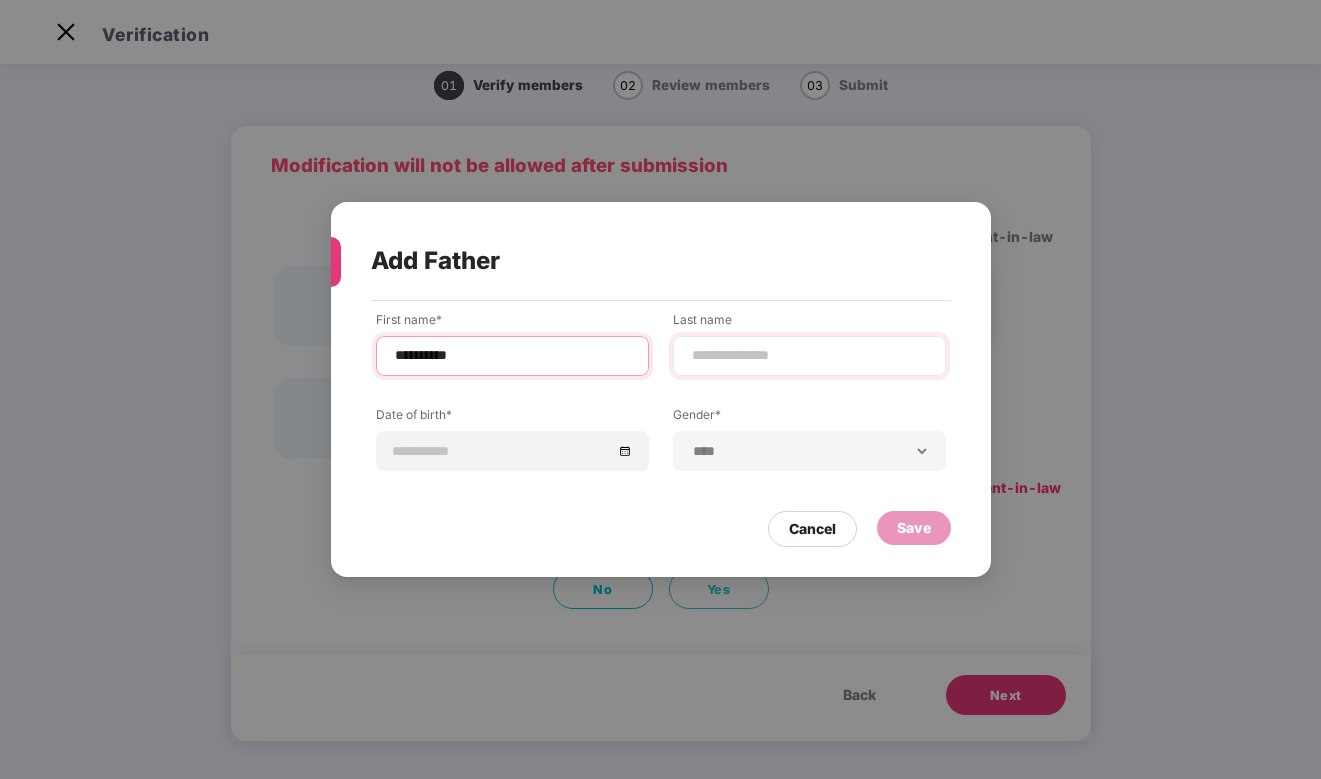 type on "*********" 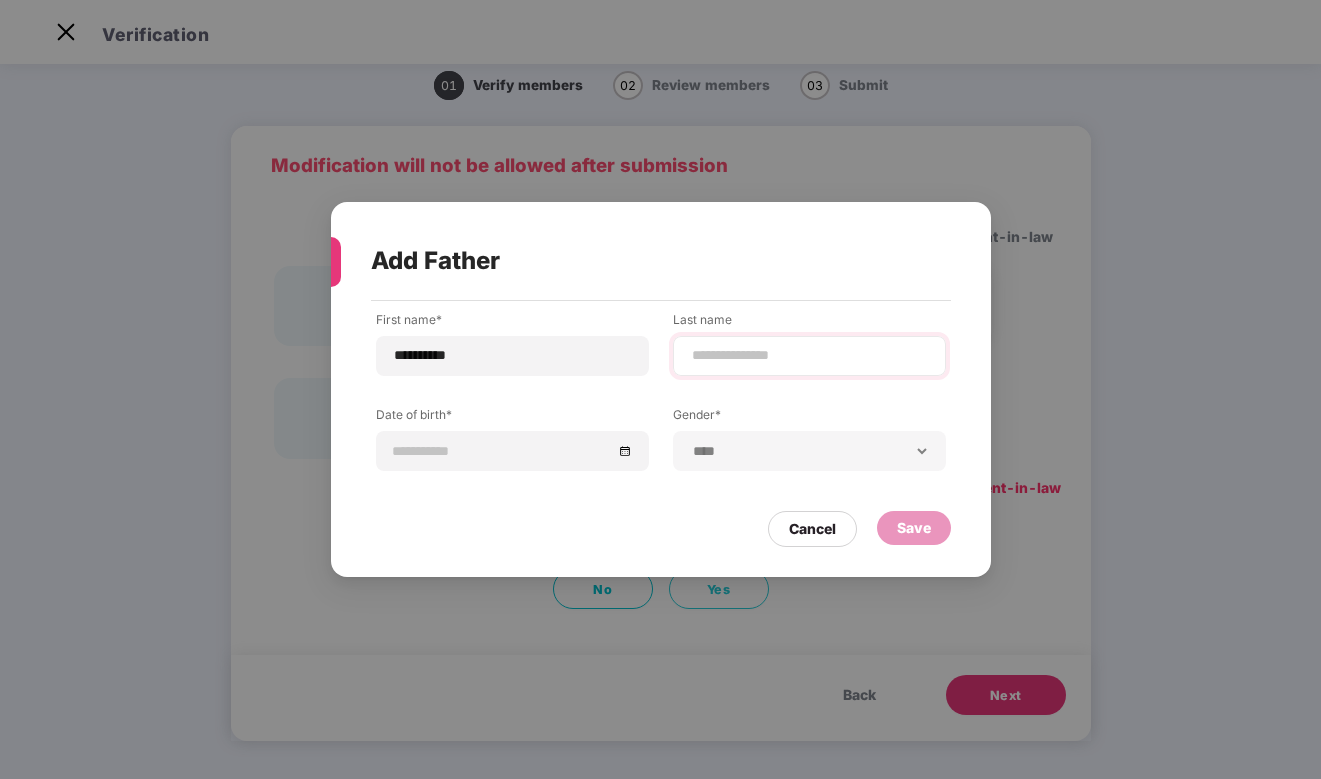 click at bounding box center (809, 356) 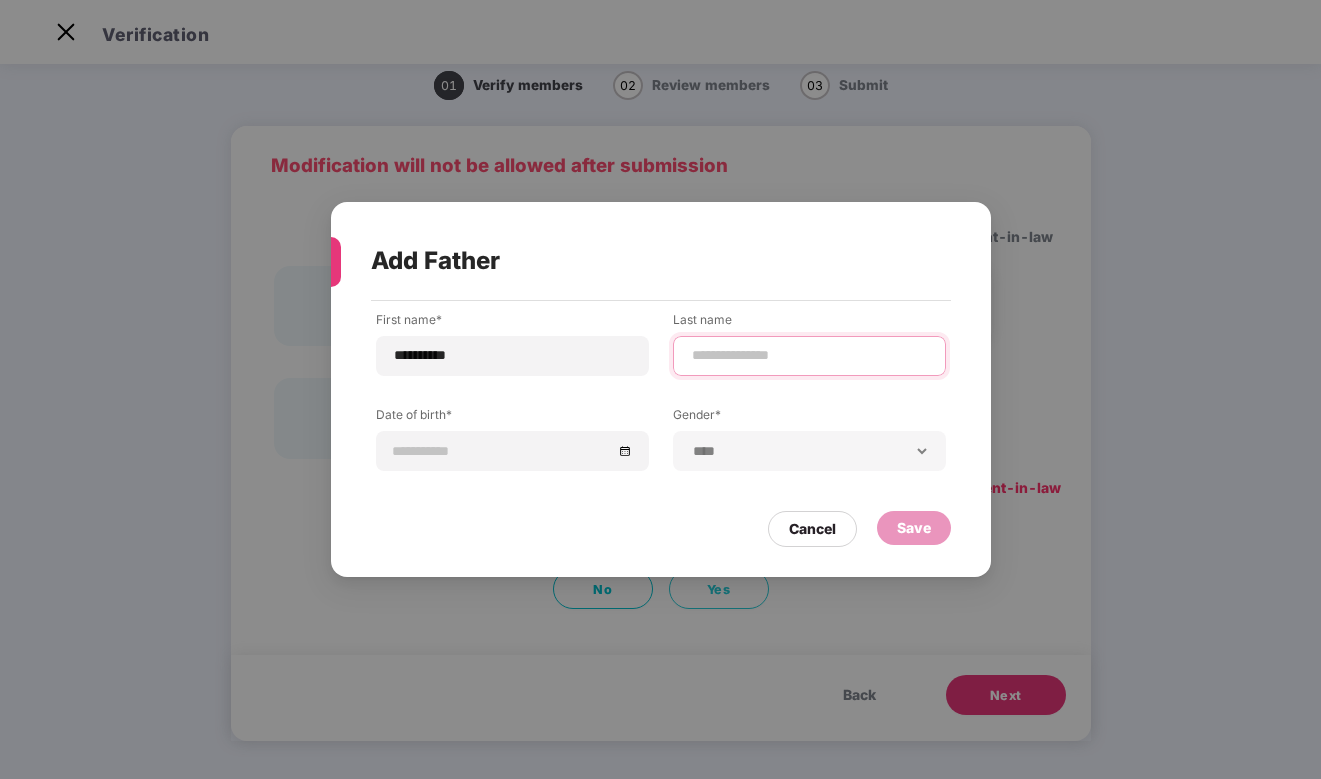 click at bounding box center (809, 355) 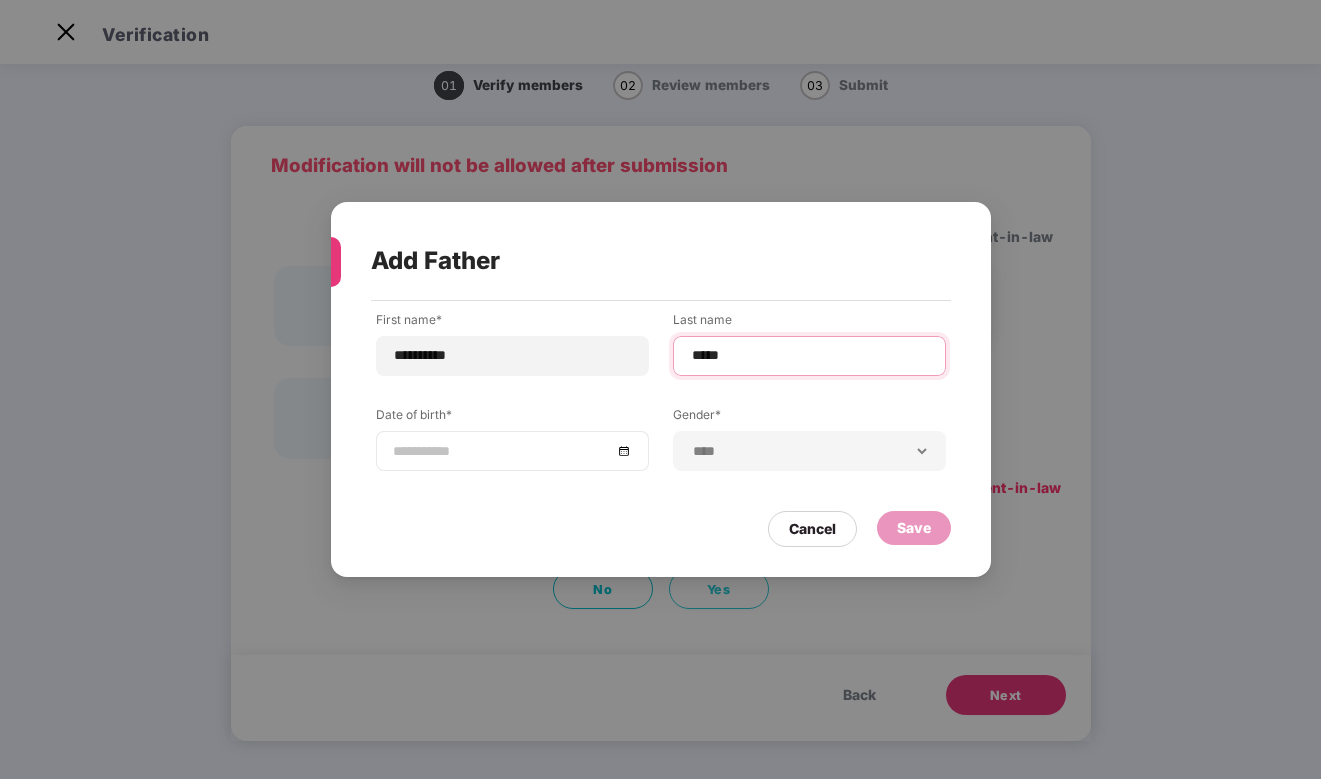 type on "*****" 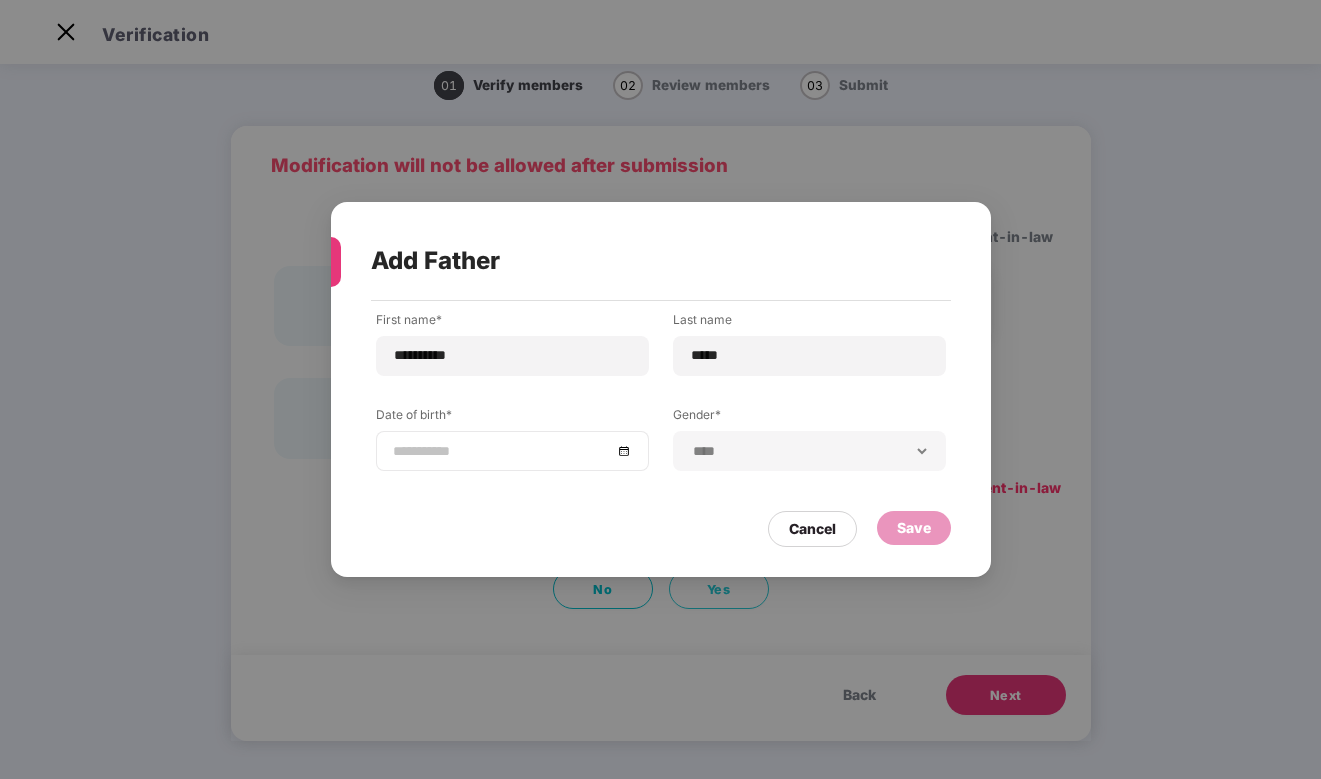 click at bounding box center (502, 451) 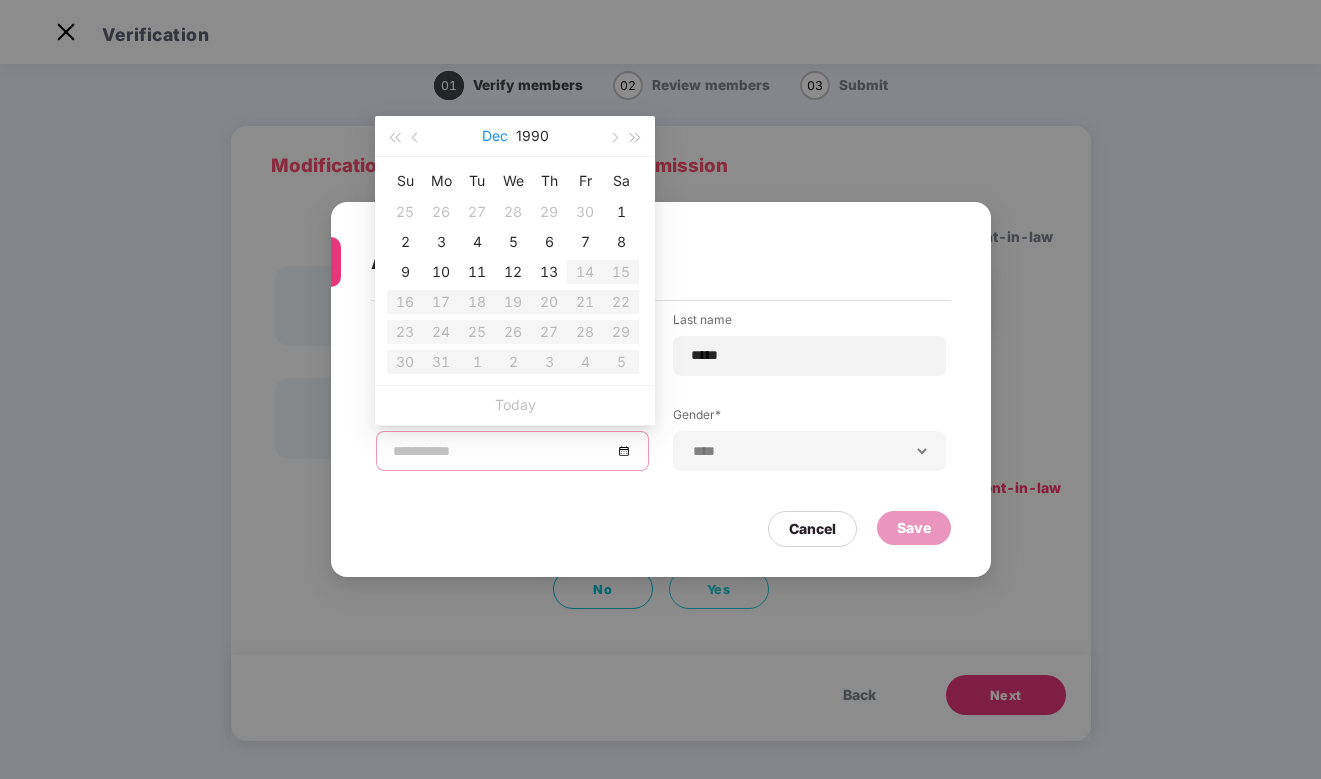 click on "Dec" at bounding box center (495, 136) 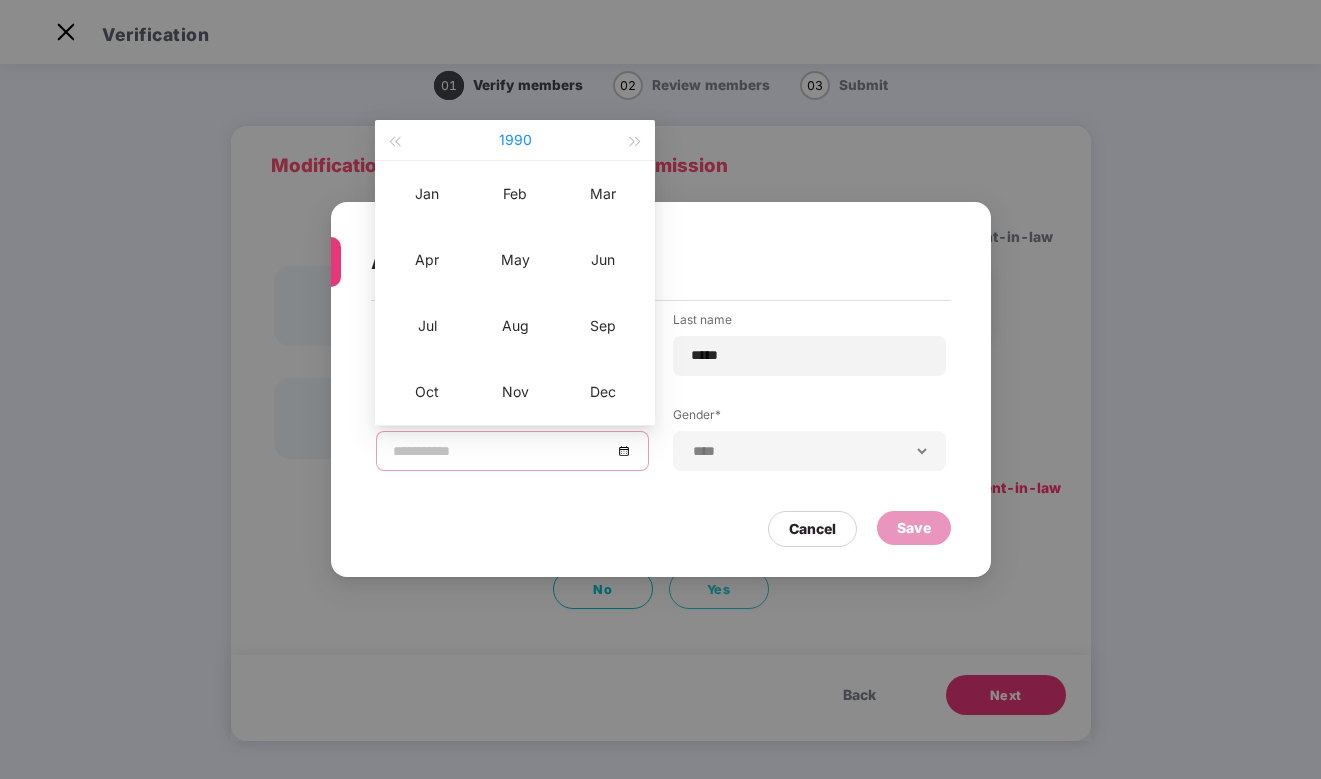 click on "1990" at bounding box center [515, 140] 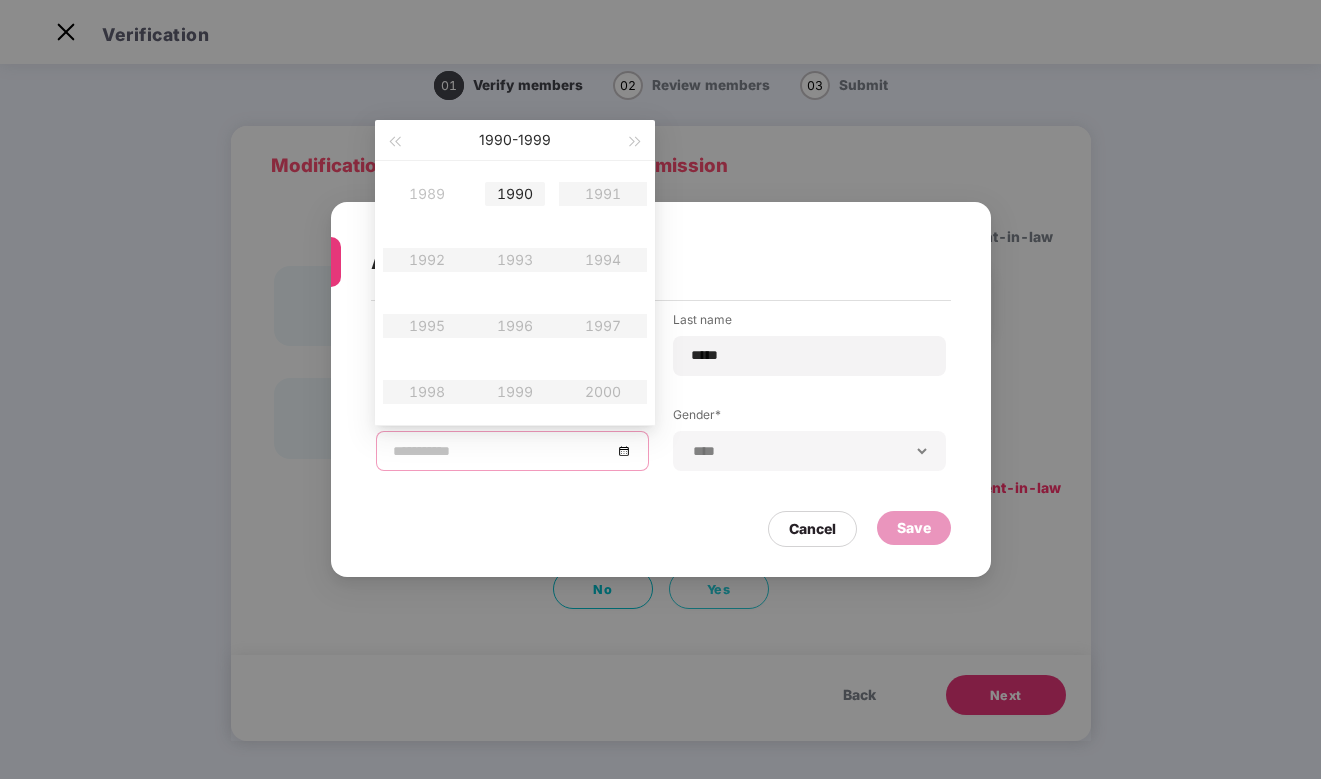 type on "**********" 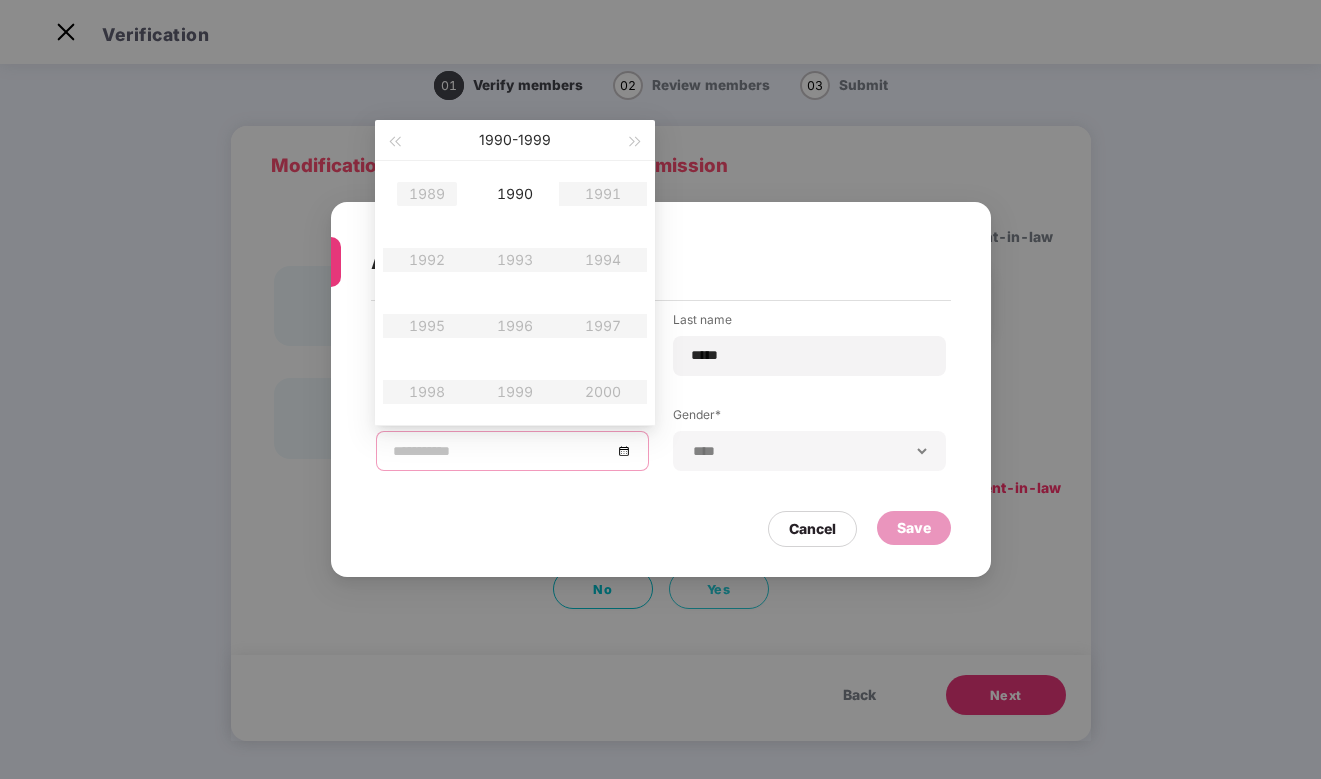 type on "**********" 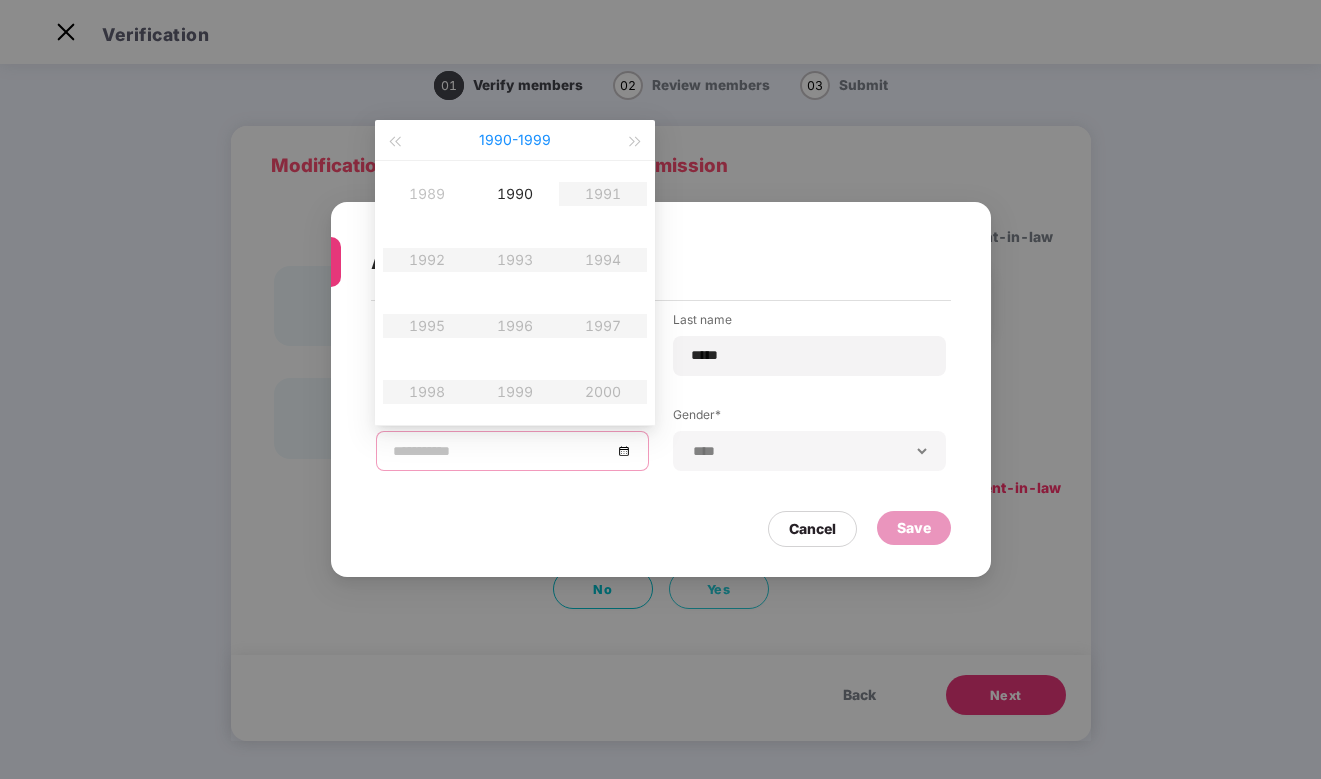 click on "1990 - 1999" at bounding box center (515, 140) 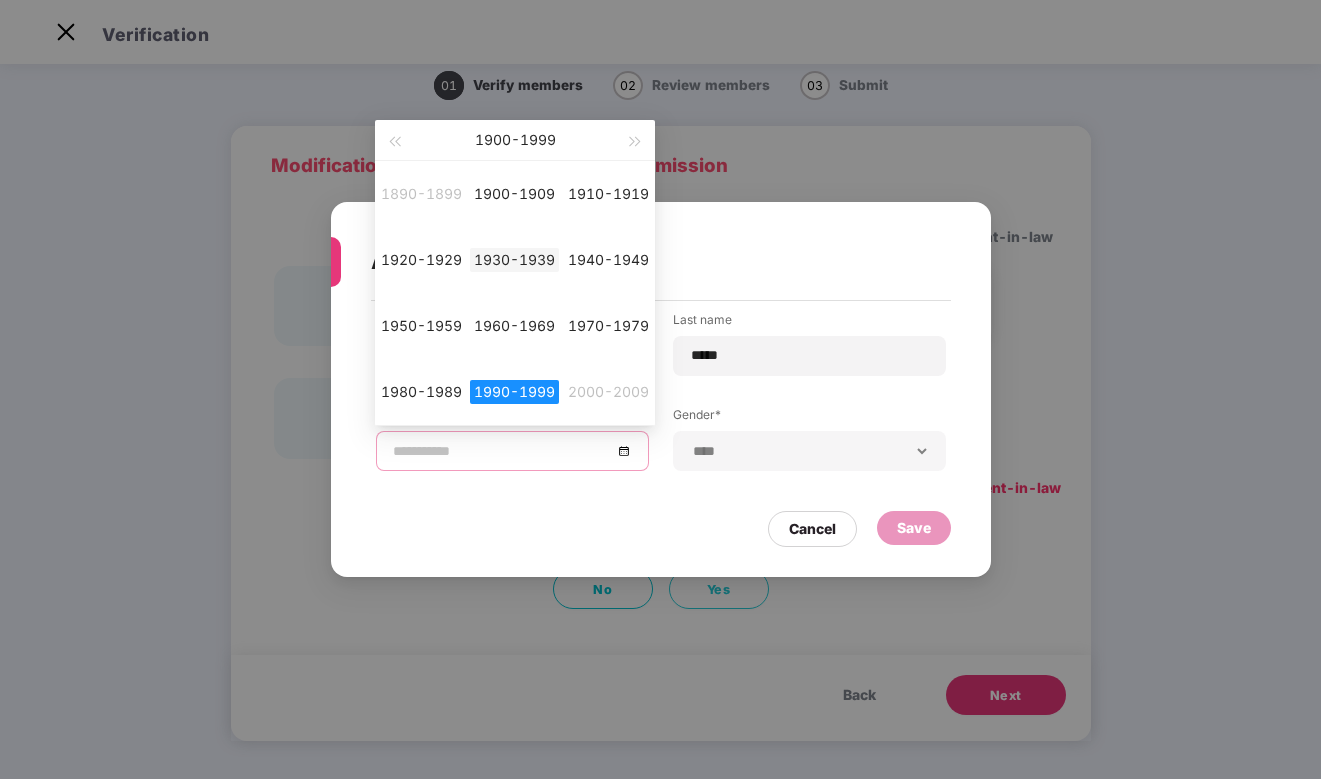 type on "**********" 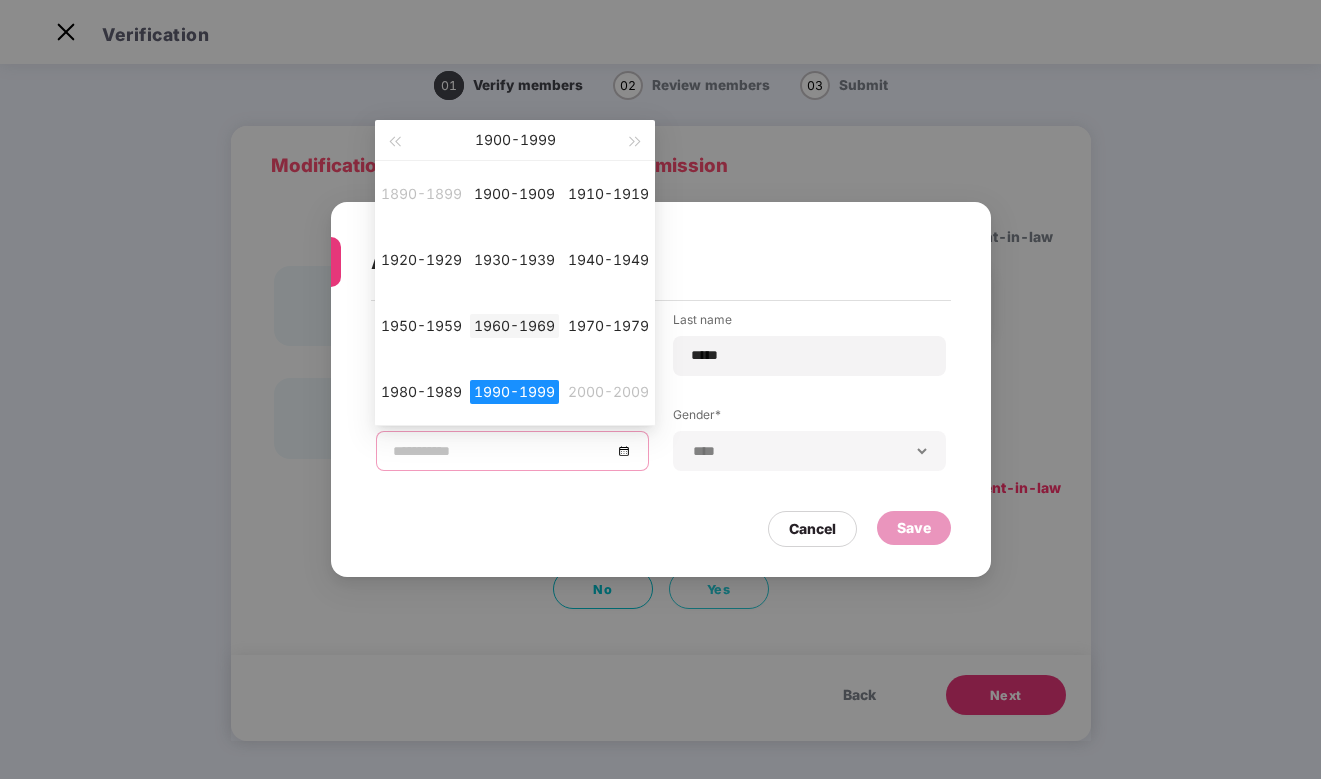 type on "**********" 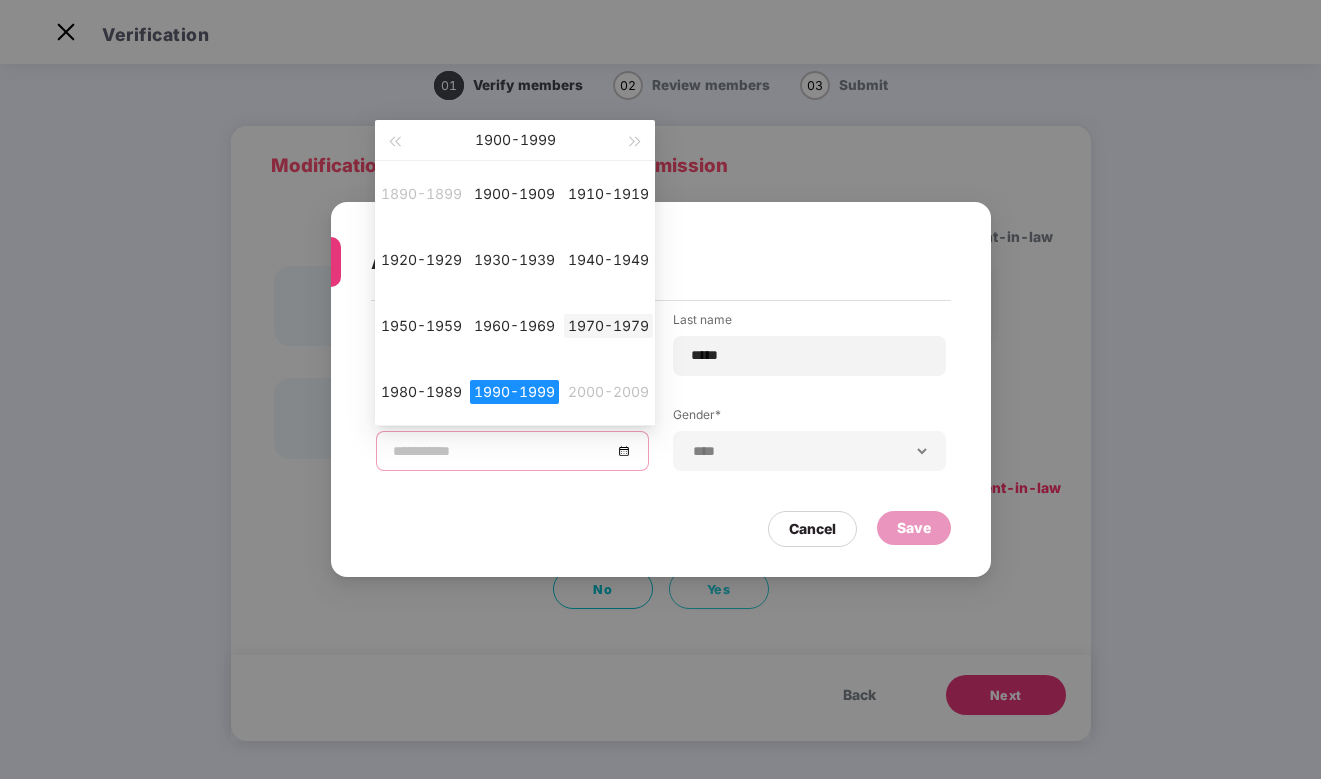 type on "**********" 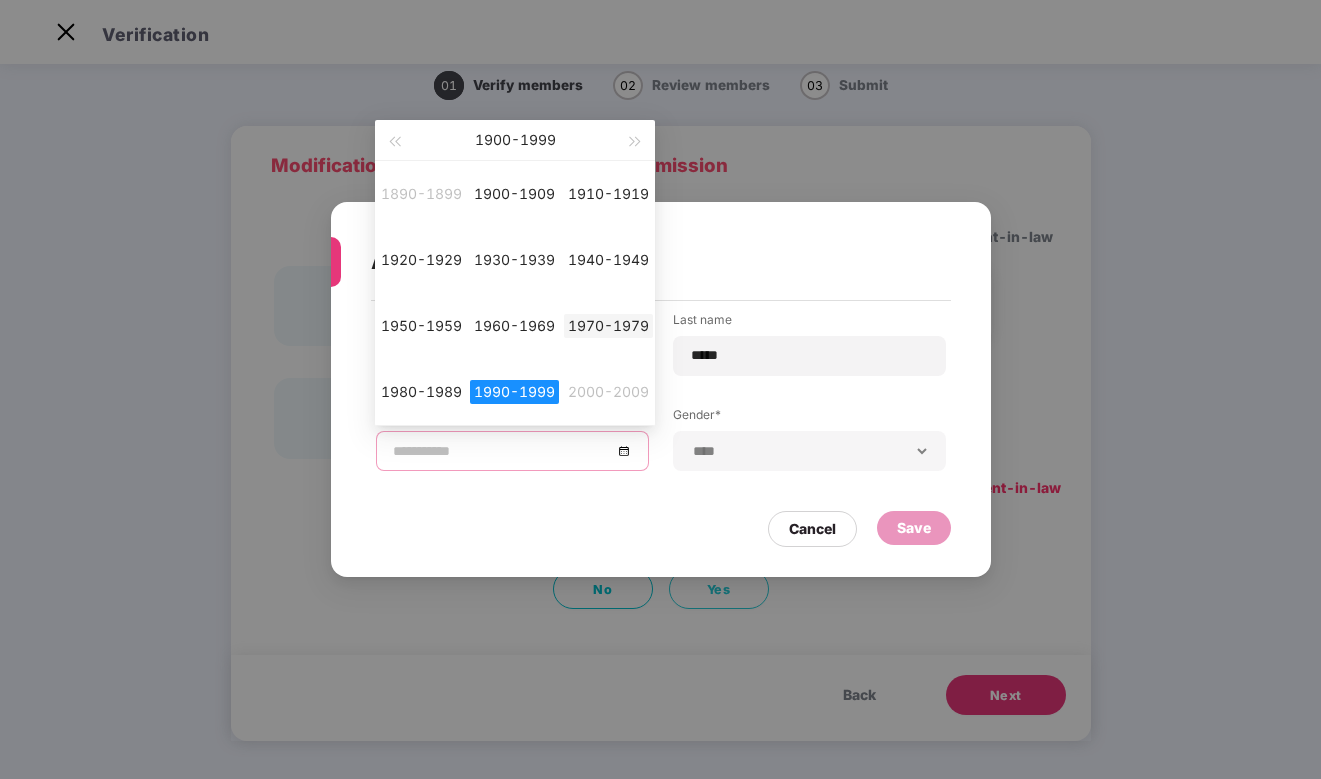 click on "1970-1979" at bounding box center (608, 326) 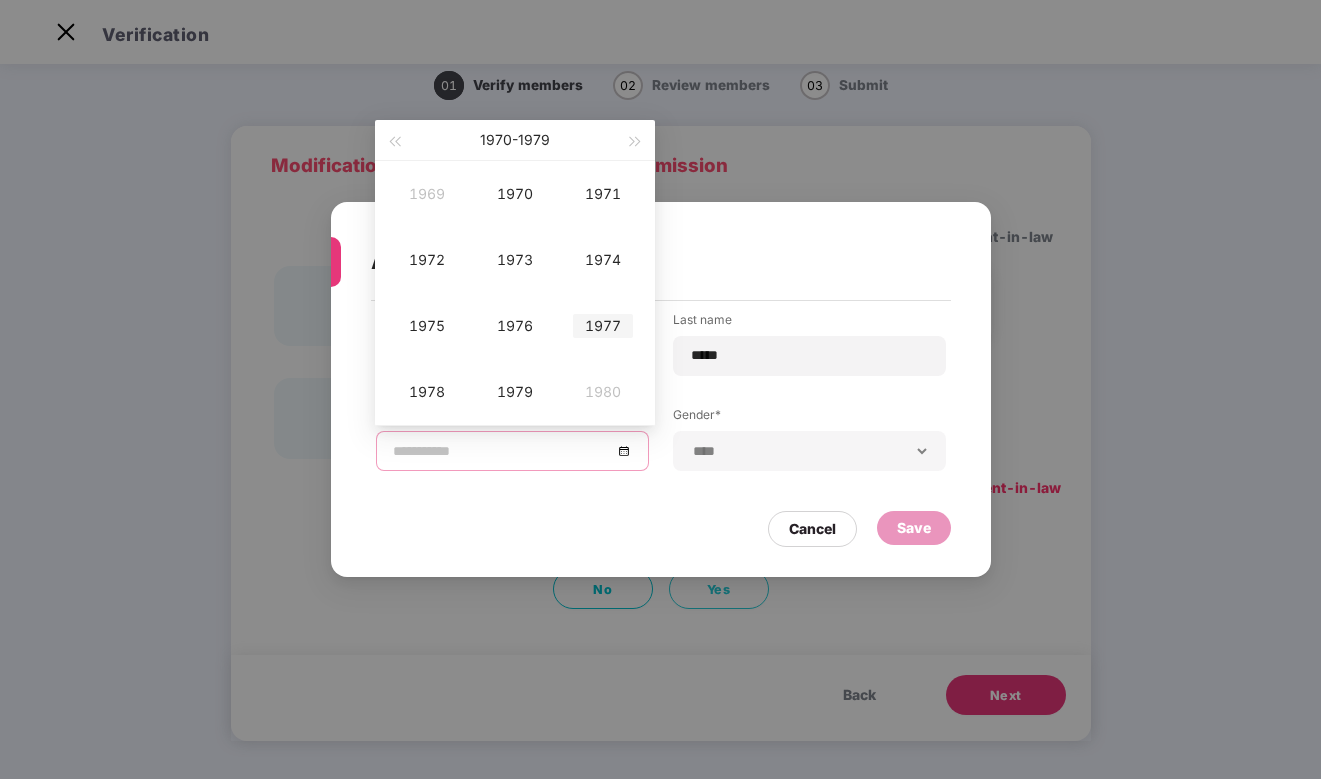 type on "**********" 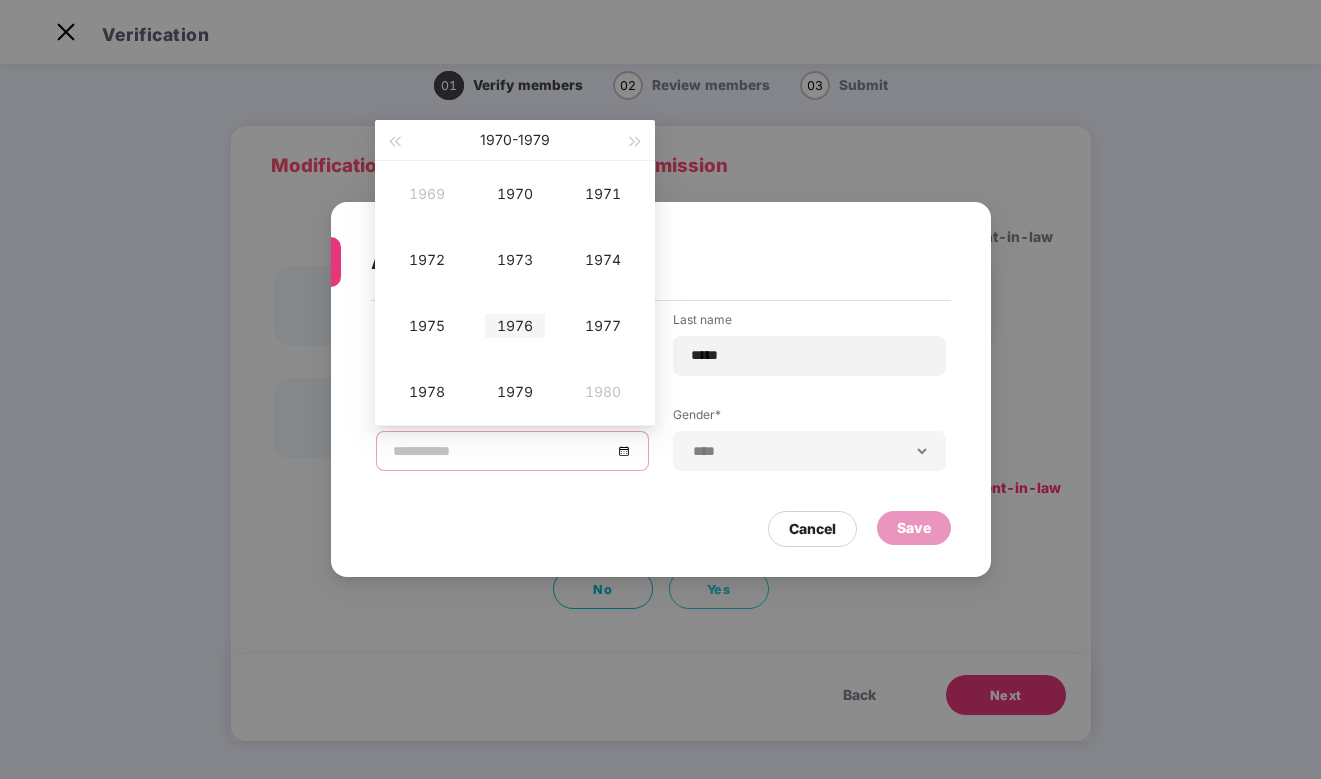 type on "**********" 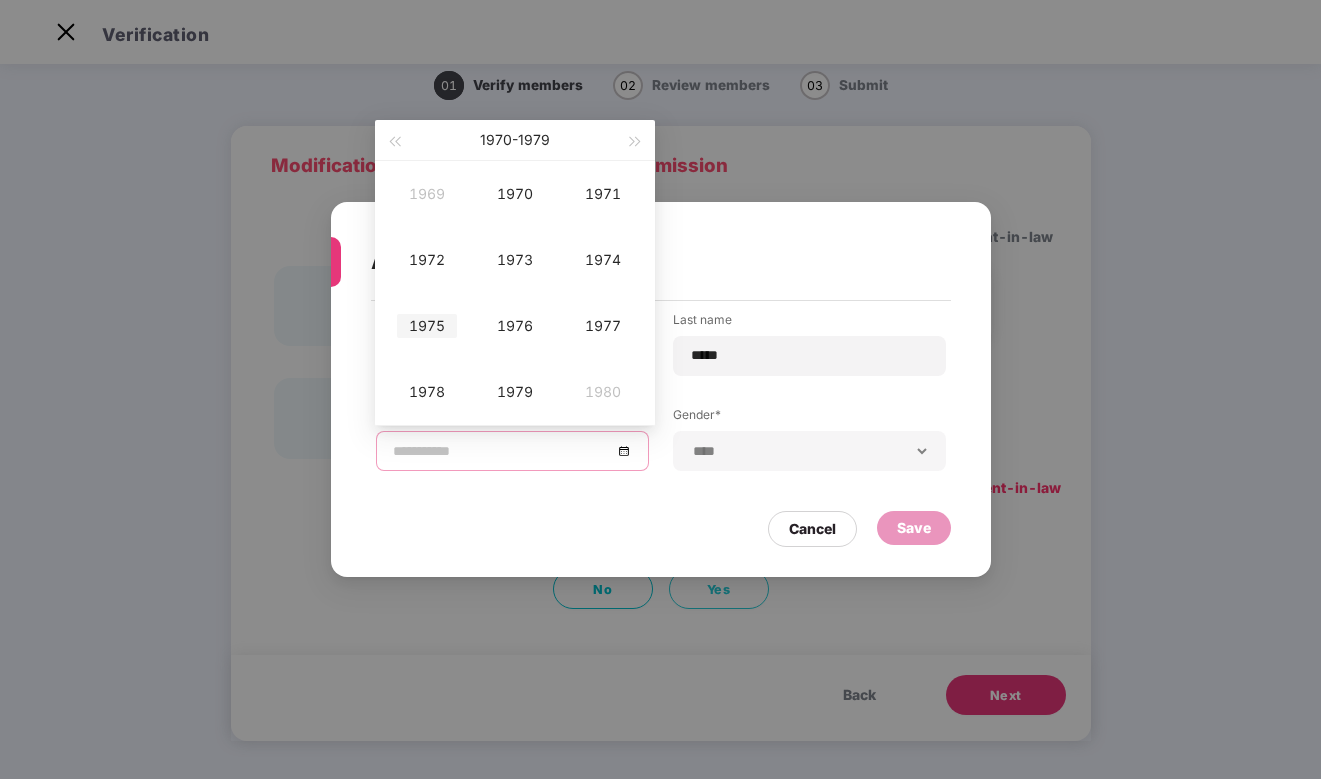 type on "**********" 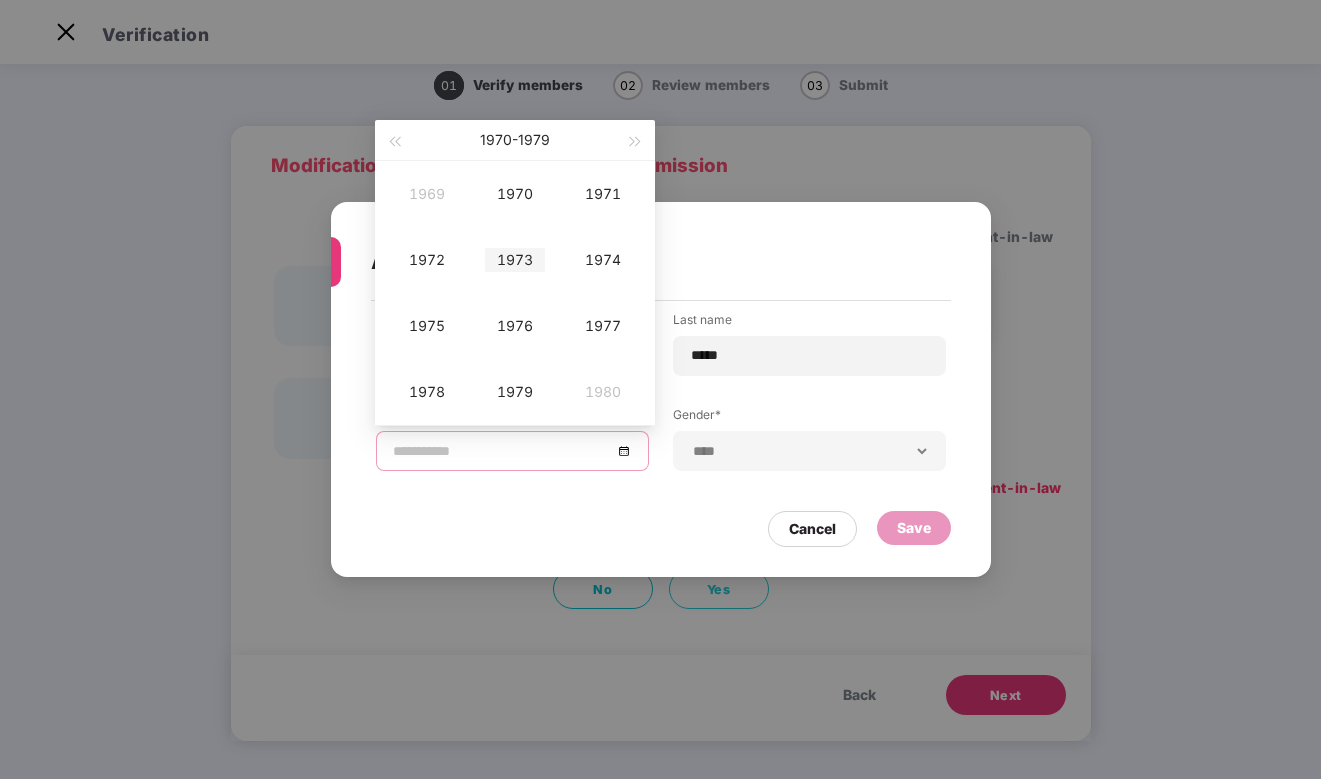 type on "**********" 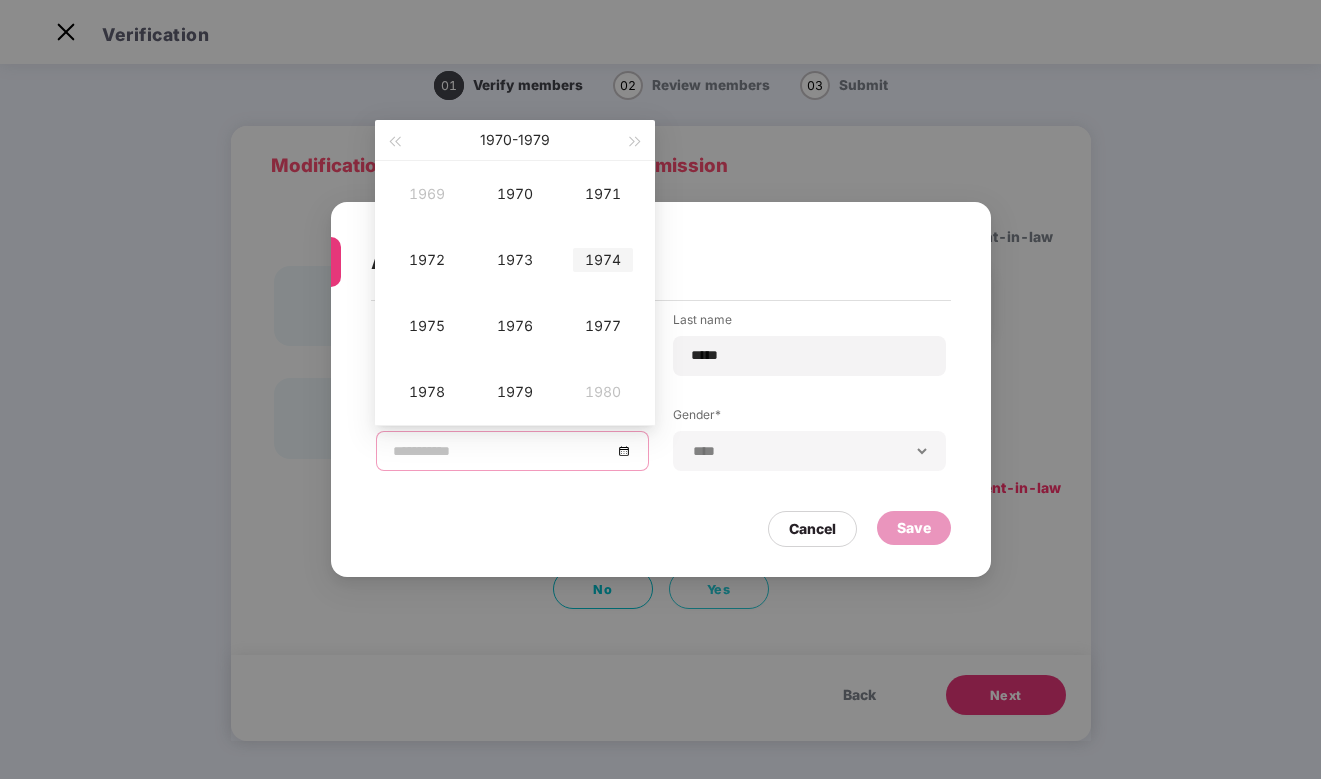 type on "**********" 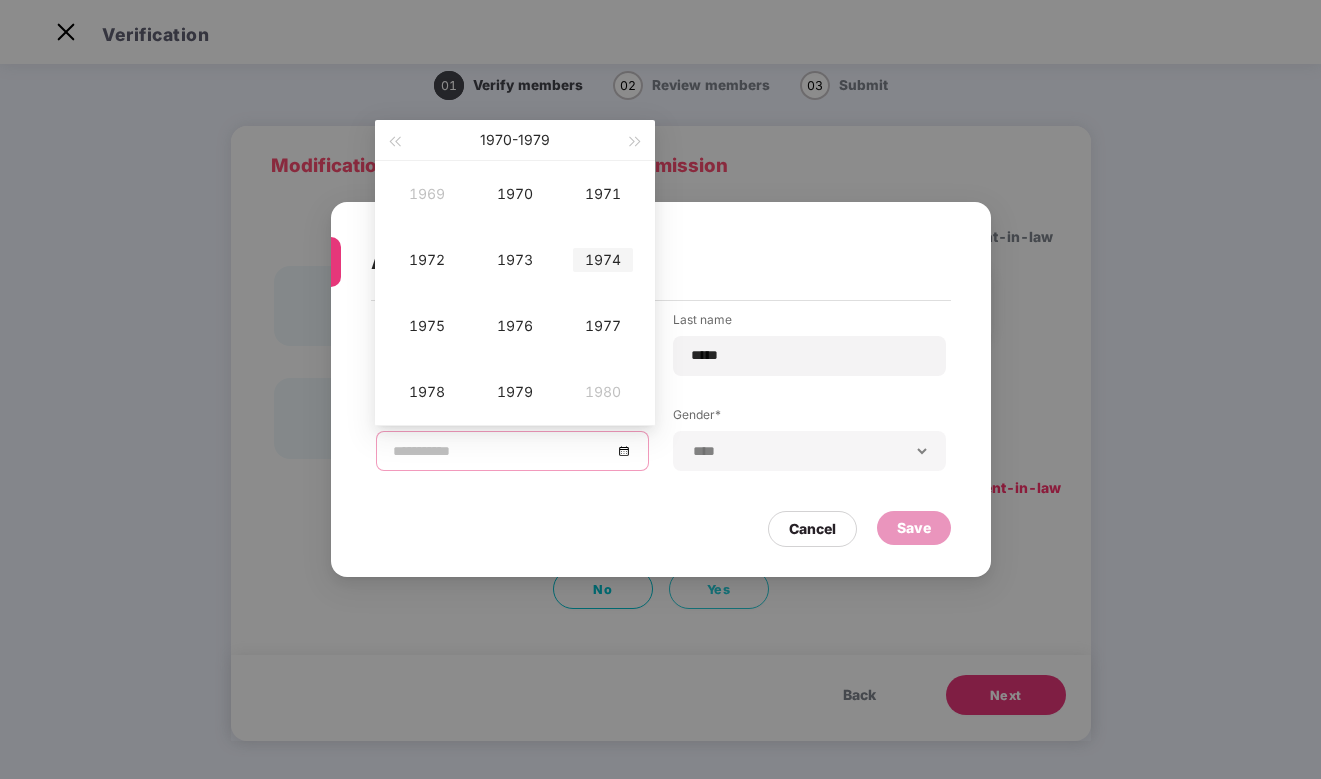 click on "1974" at bounding box center (603, 260) 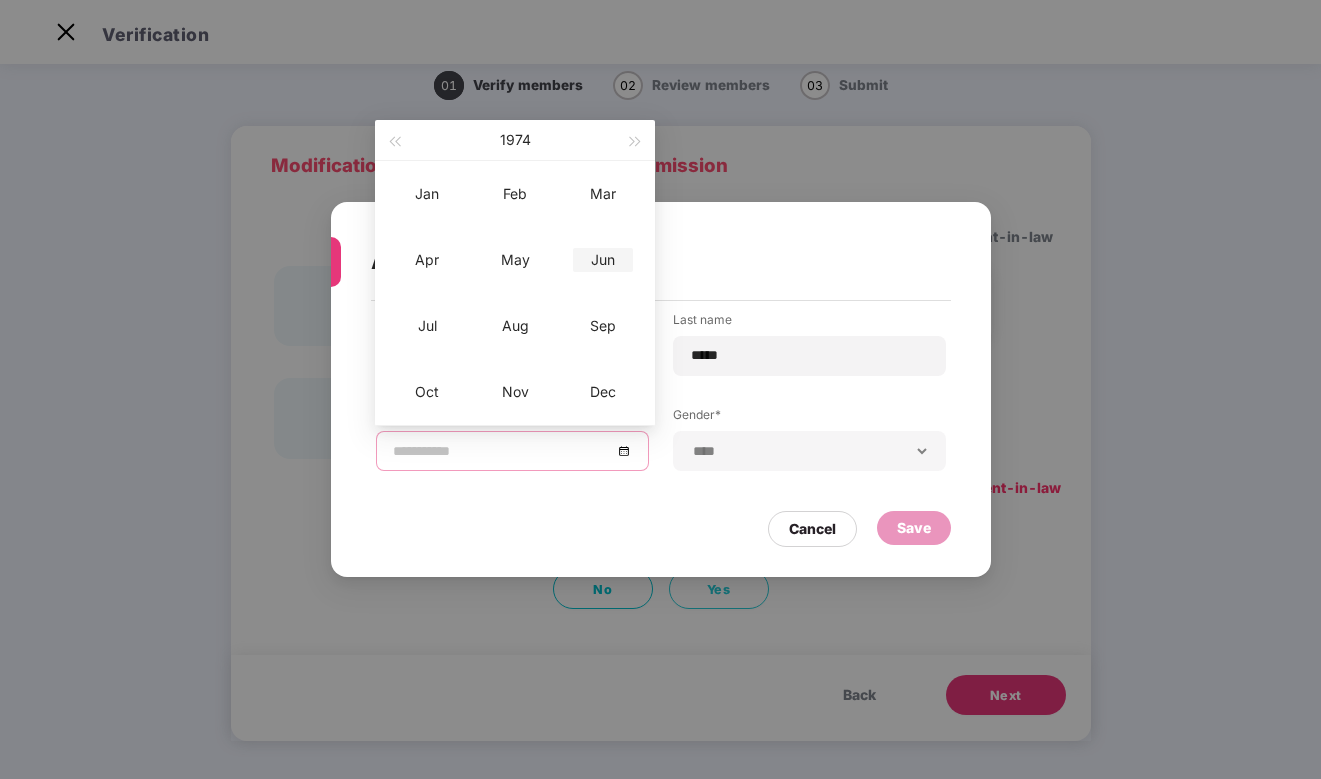 type on "**********" 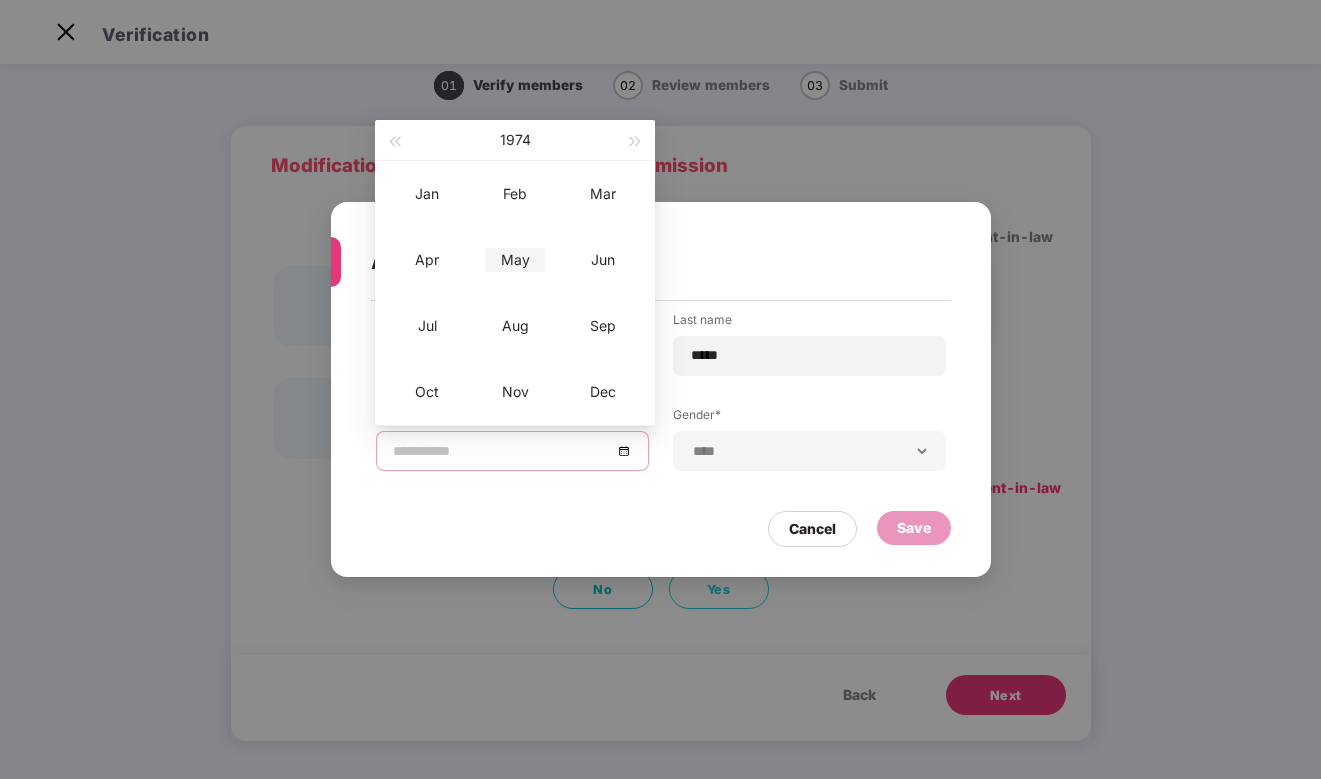 type on "**********" 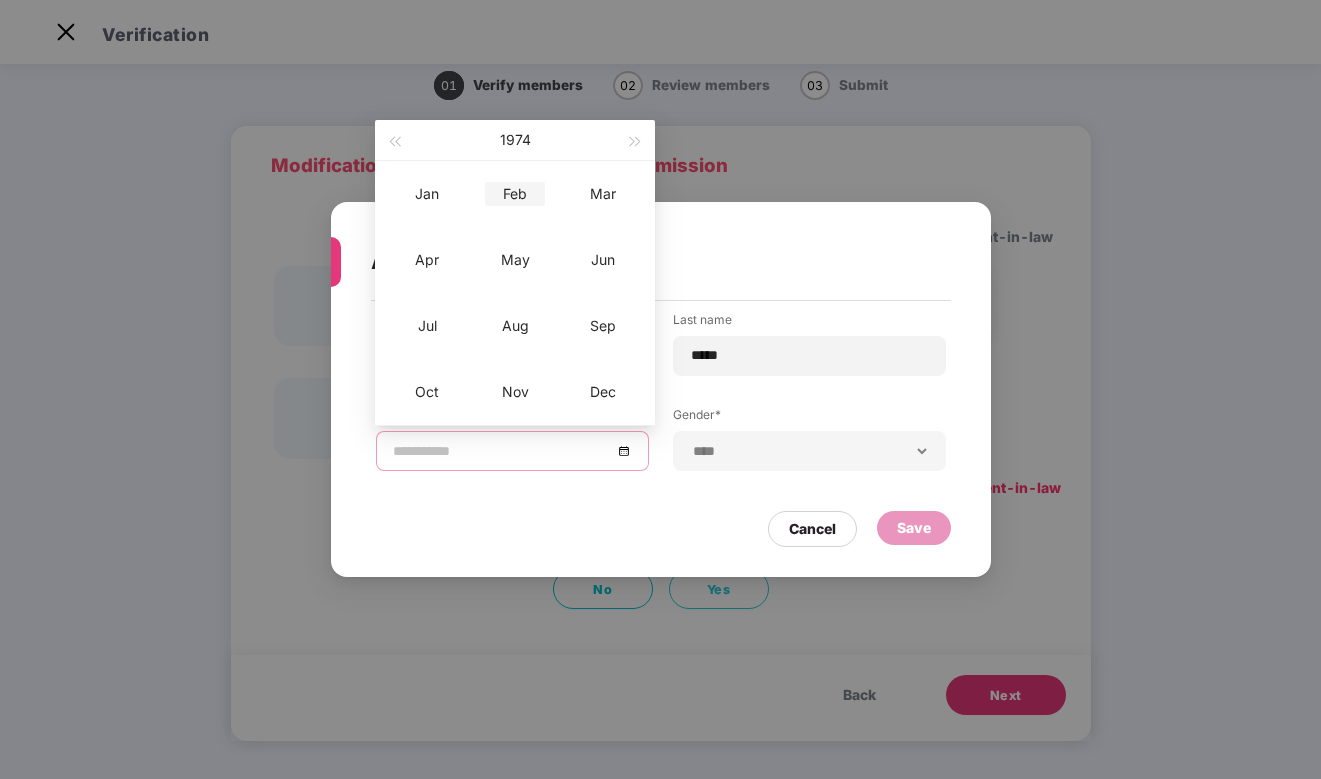 type on "**********" 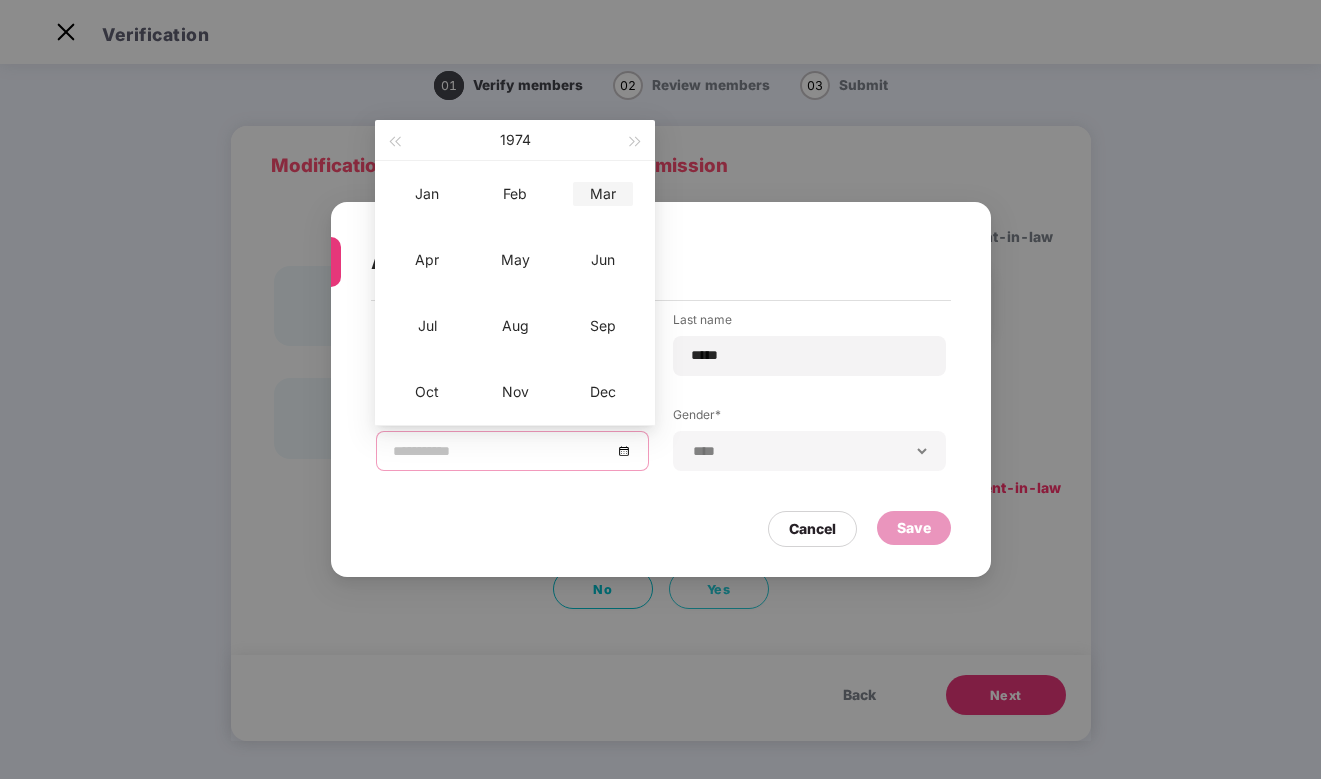 type on "**********" 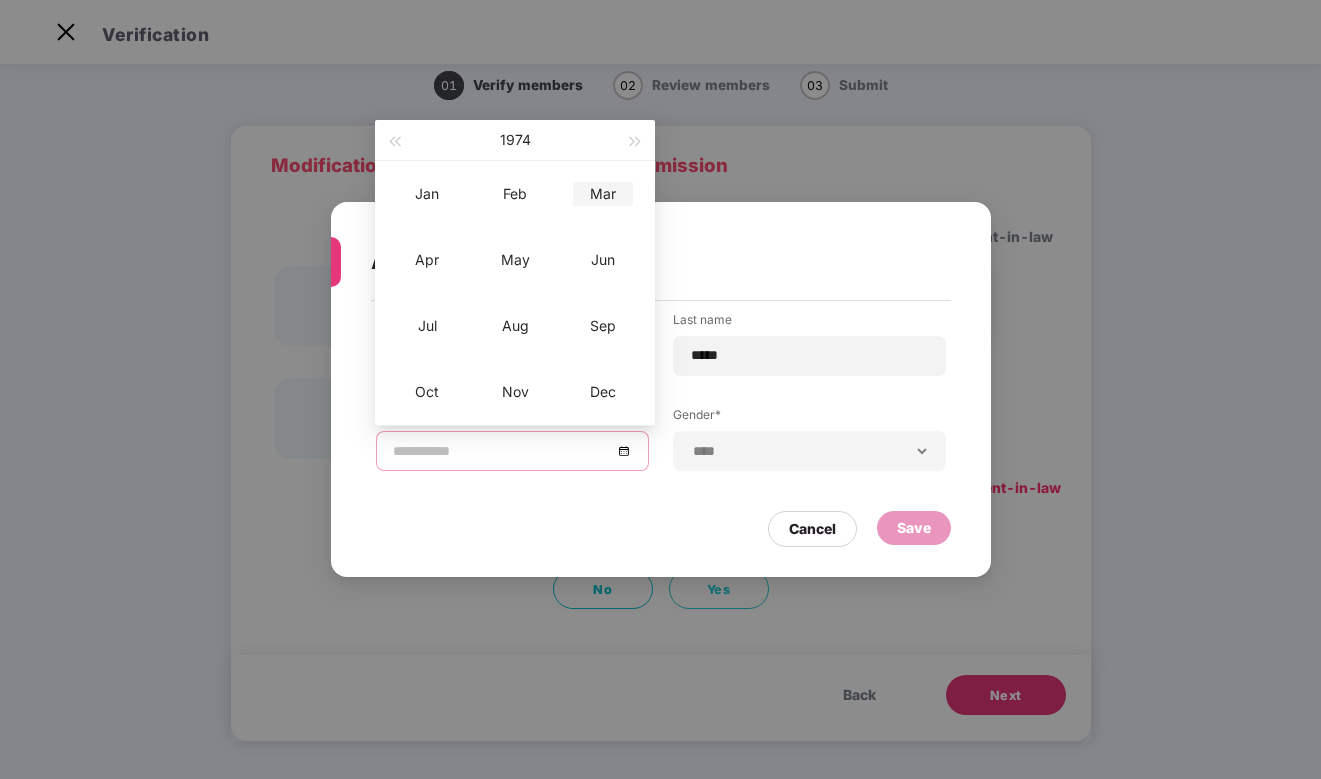 click on "Mar" at bounding box center (603, 194) 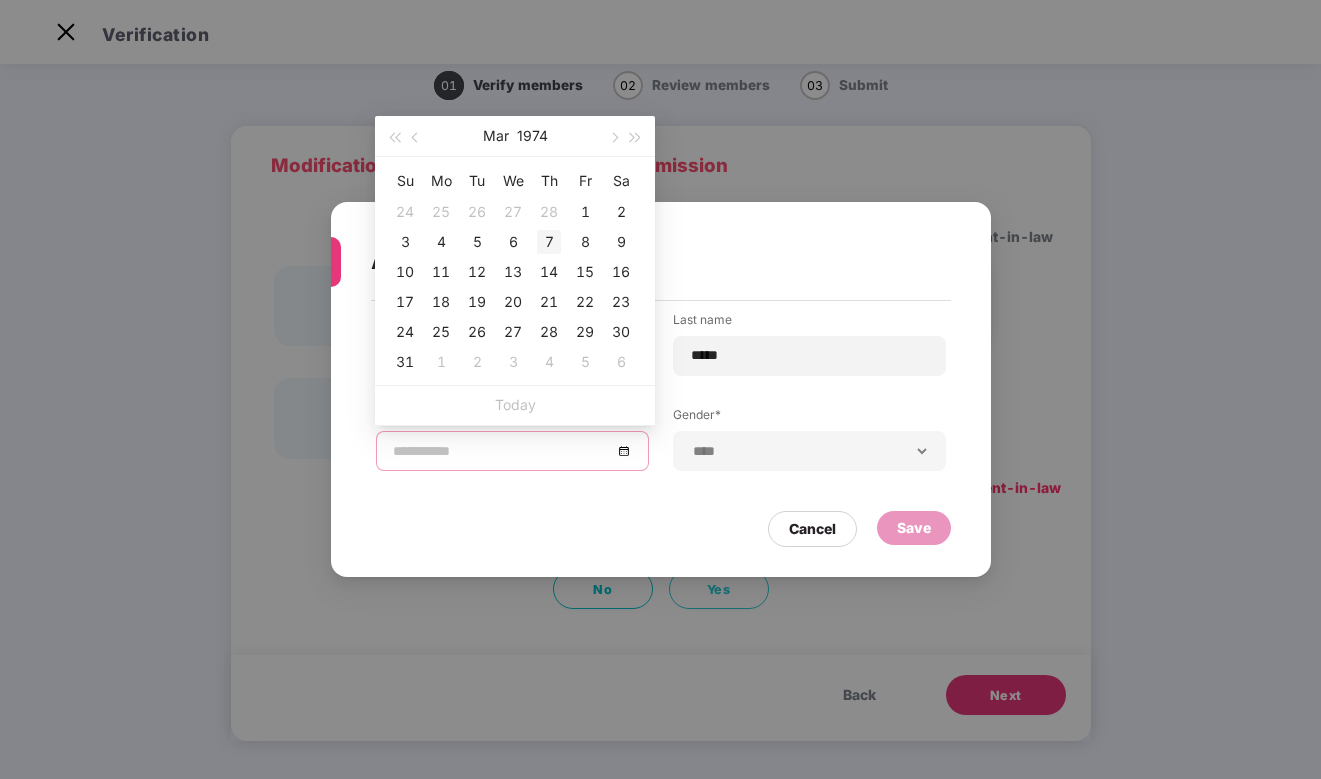 type on "**********" 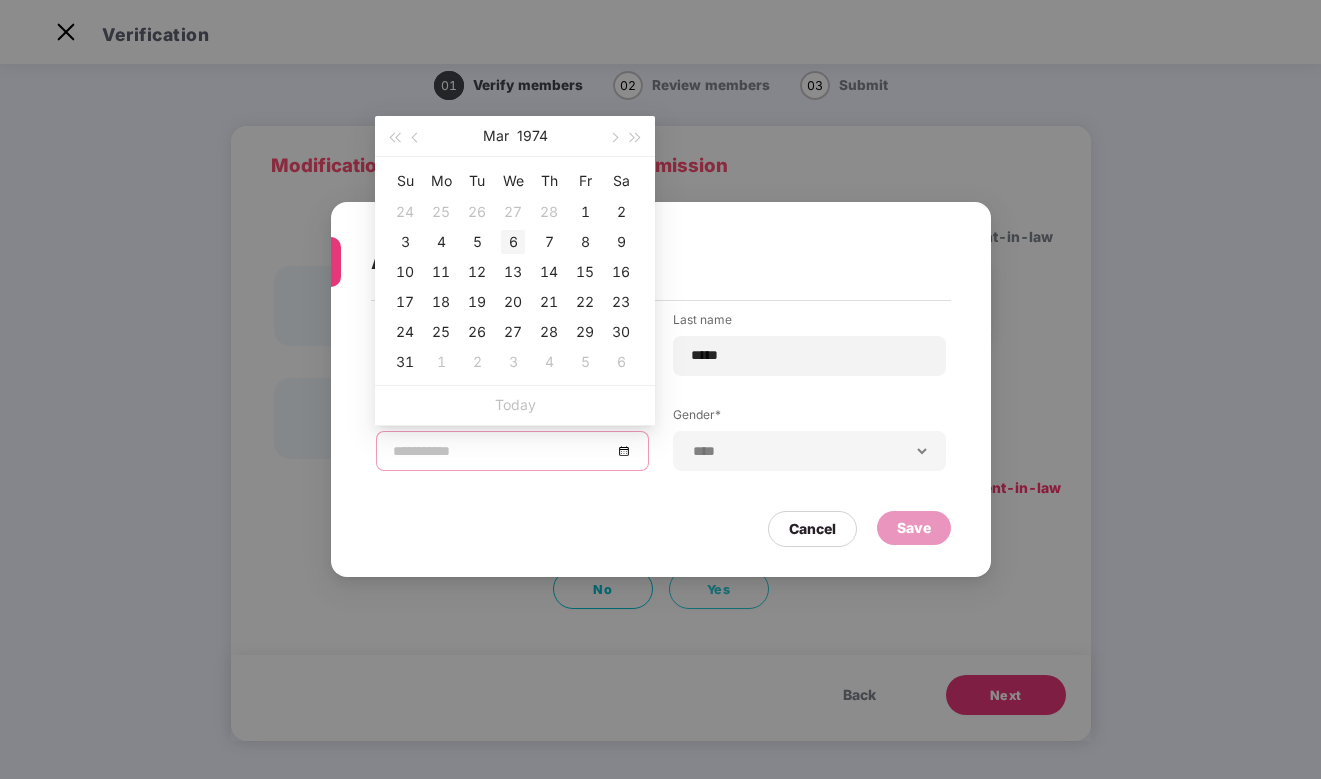 type on "**********" 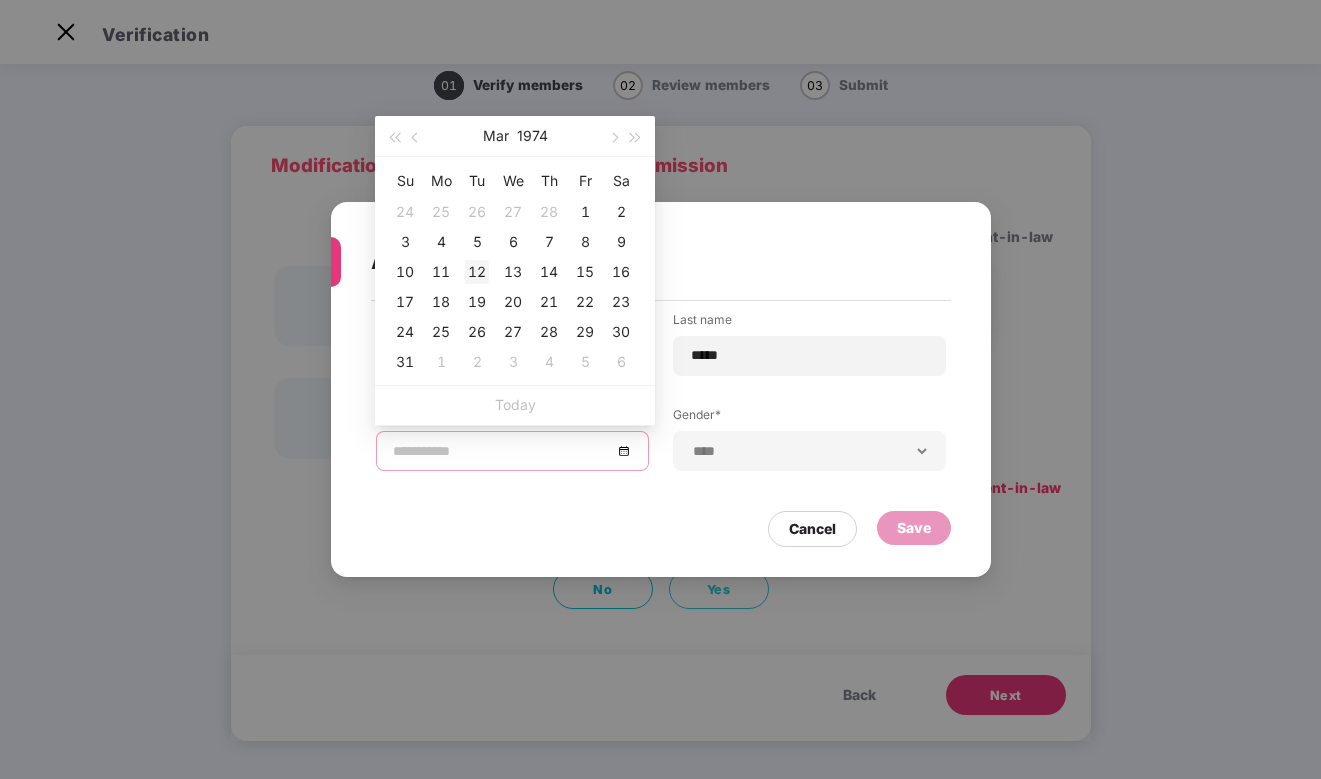 type on "**********" 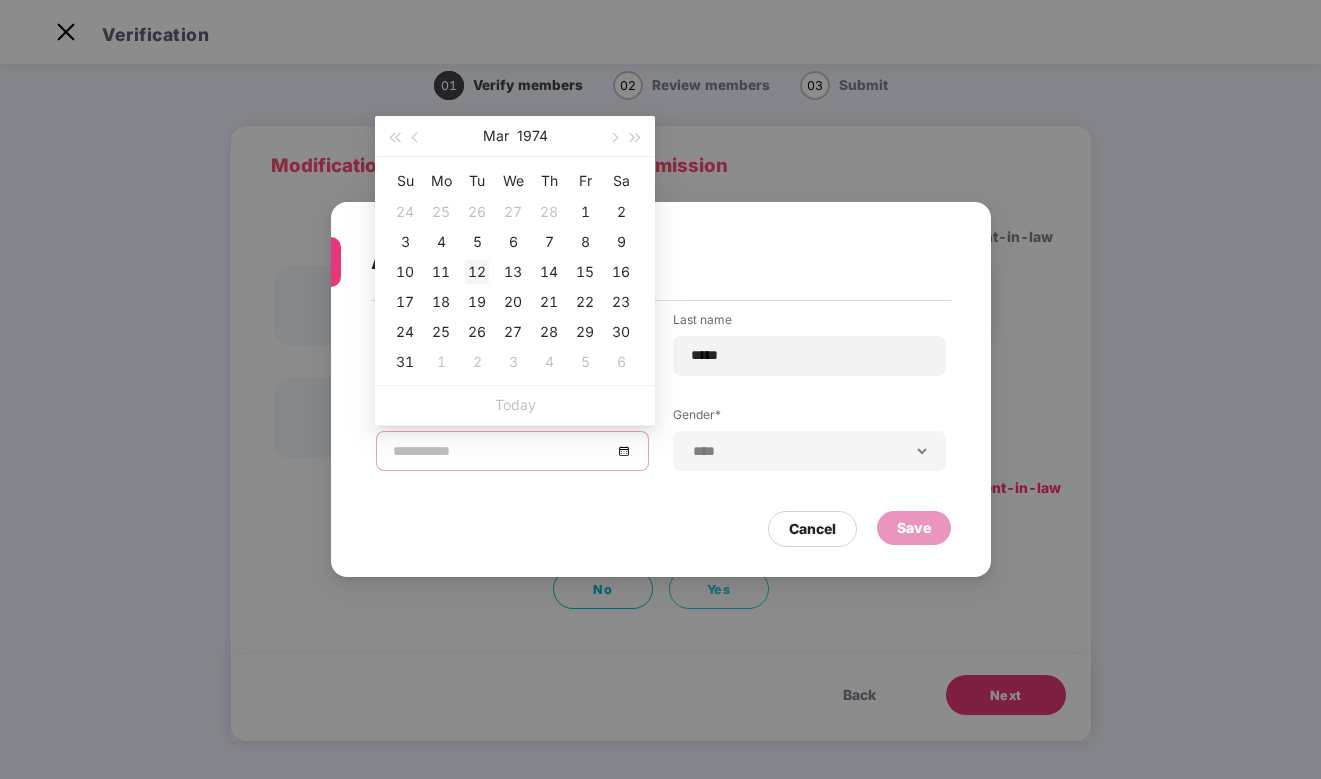 click on "12" at bounding box center (477, 272) 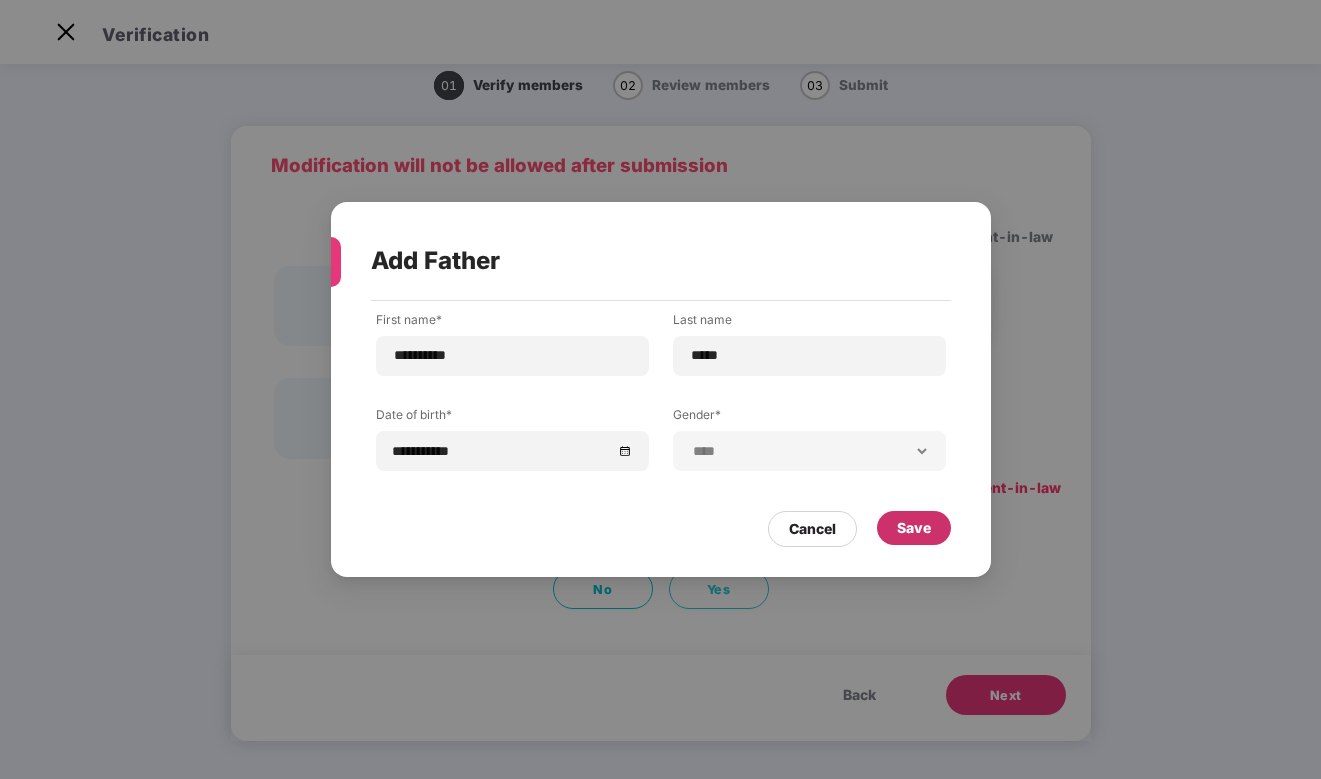 click on "Save" at bounding box center [914, 528] 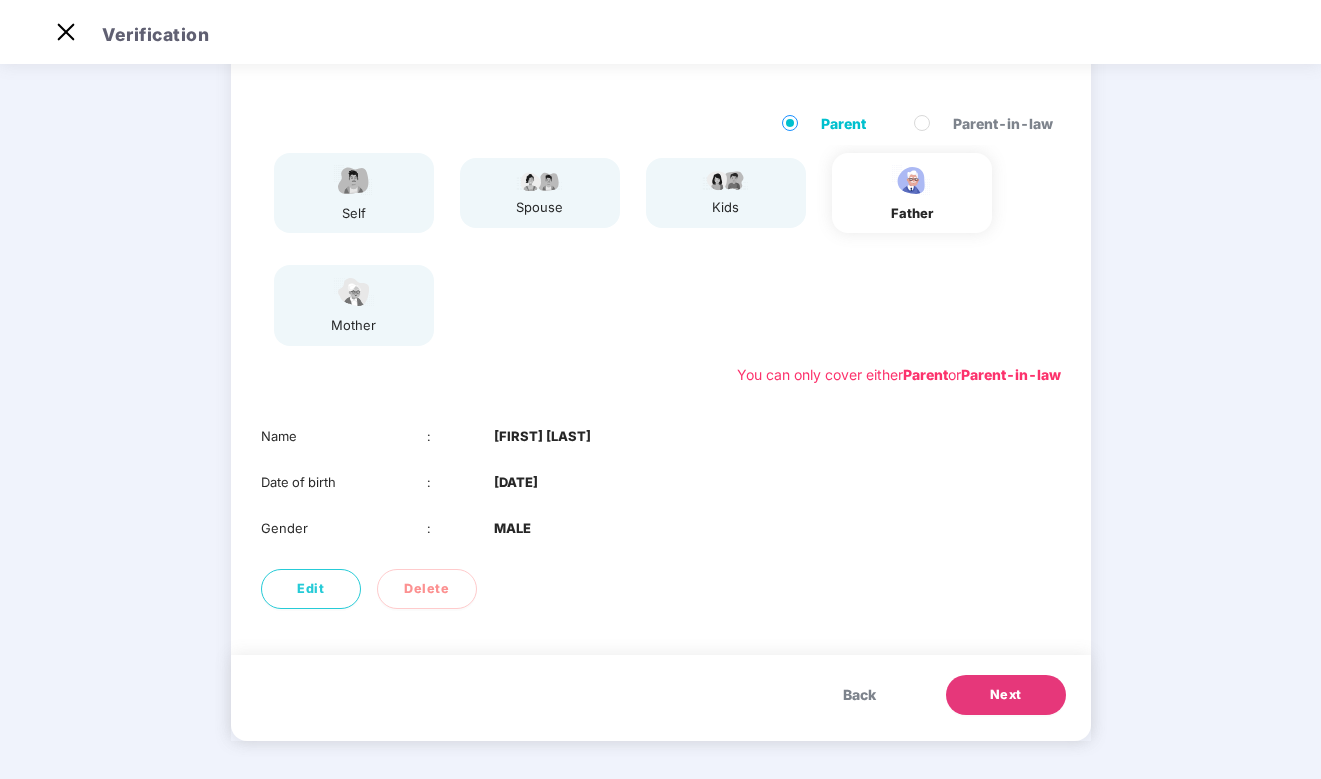 scroll, scrollTop: 128, scrollLeft: 0, axis: vertical 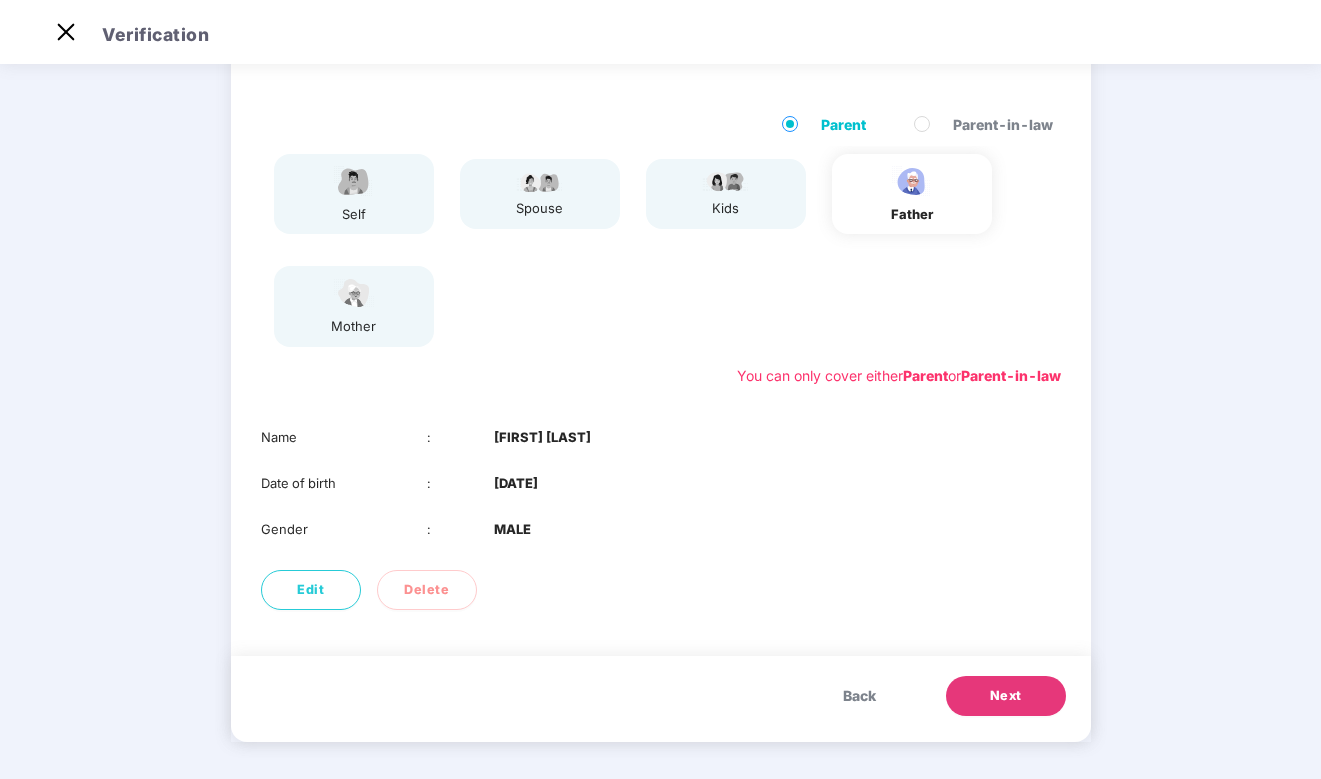 click on "Next" at bounding box center [1006, 696] 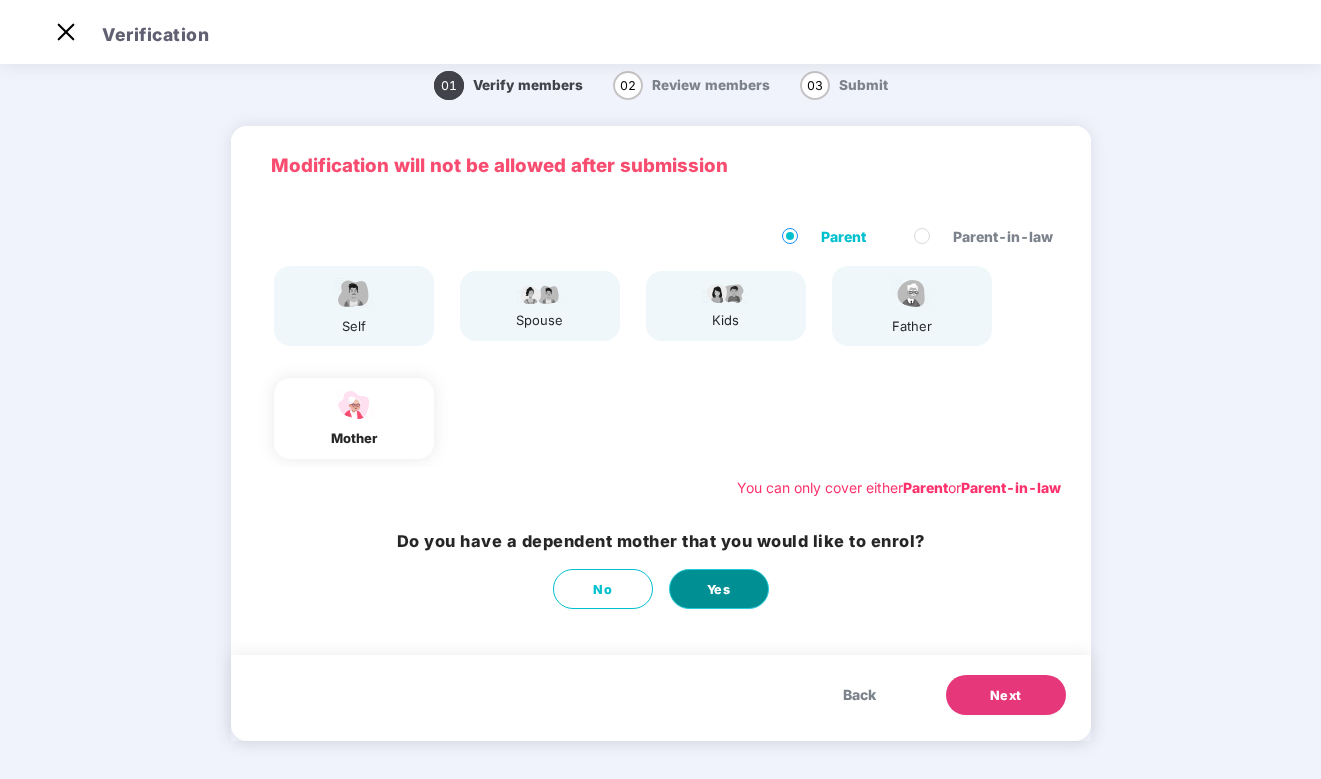 click on "Yes" at bounding box center (719, 590) 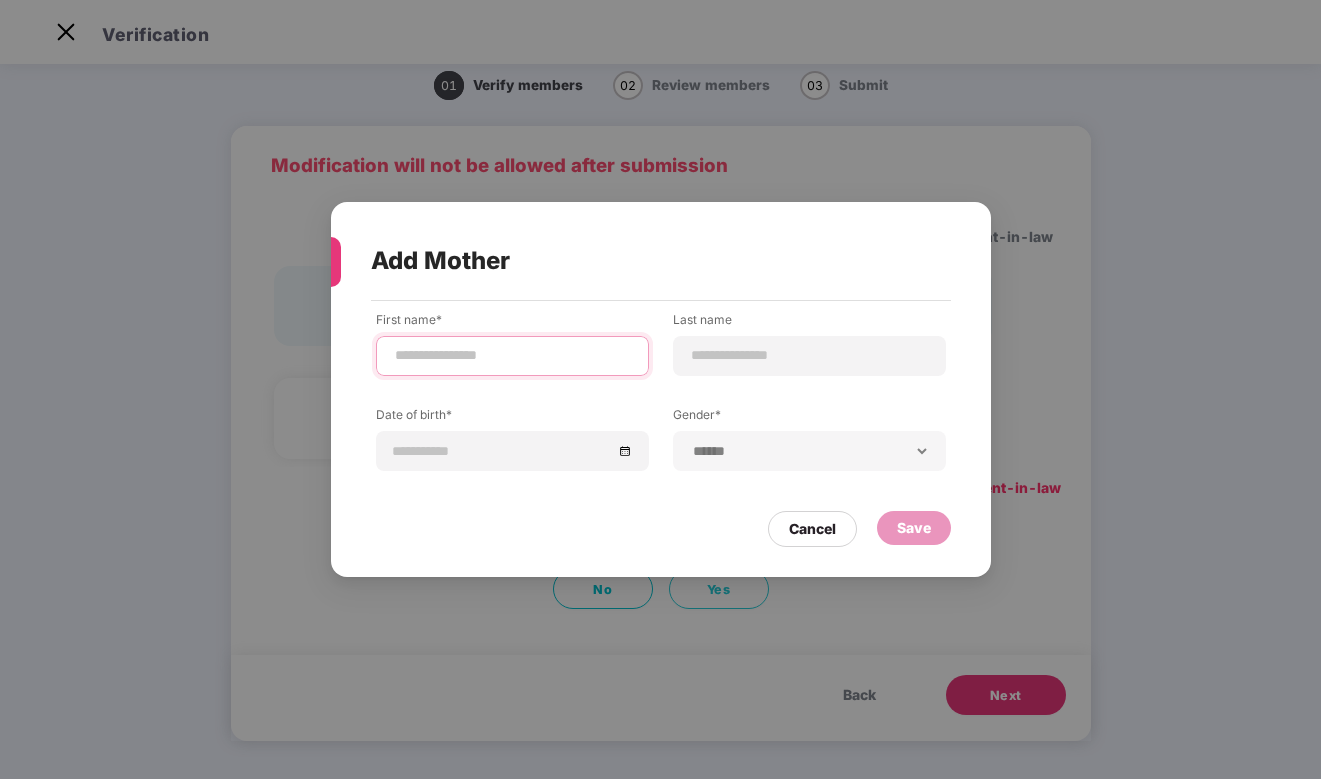 click at bounding box center [512, 355] 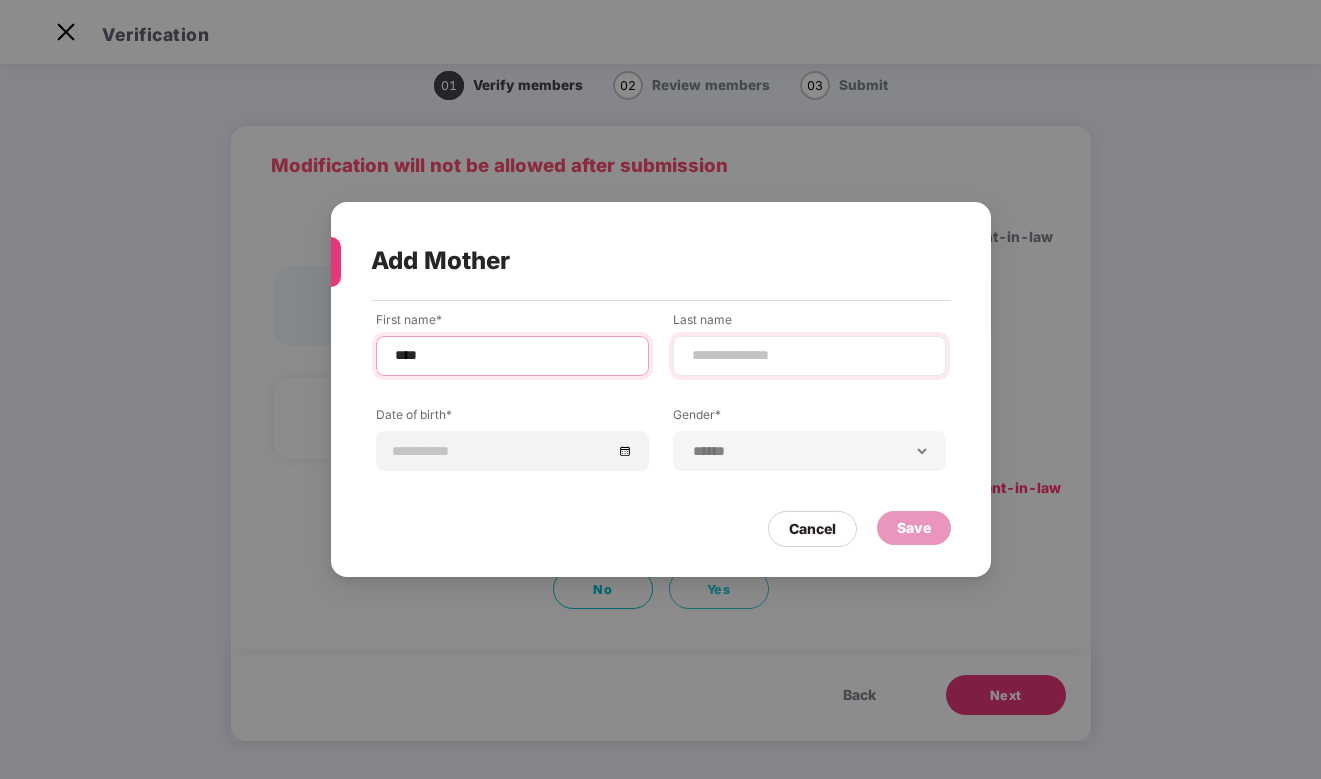 type on "****" 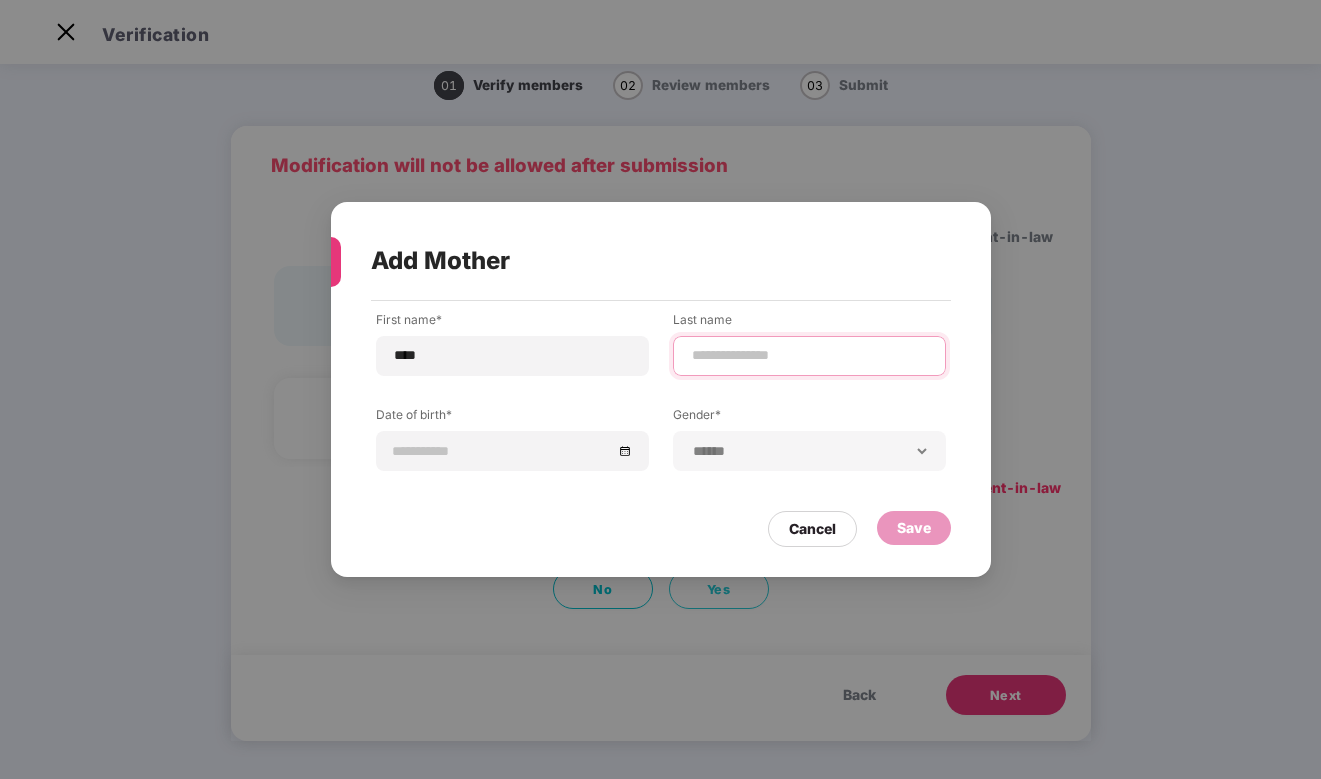 click at bounding box center (809, 355) 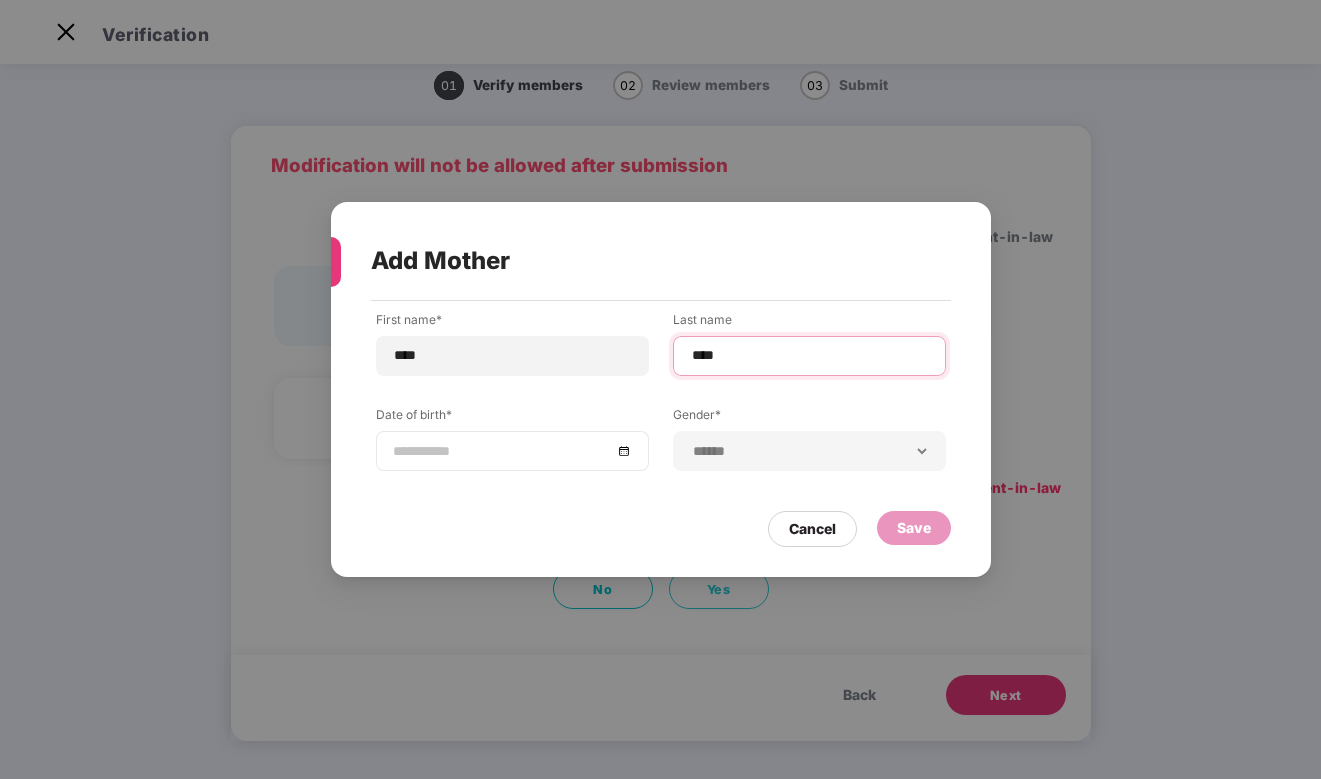 type on "****" 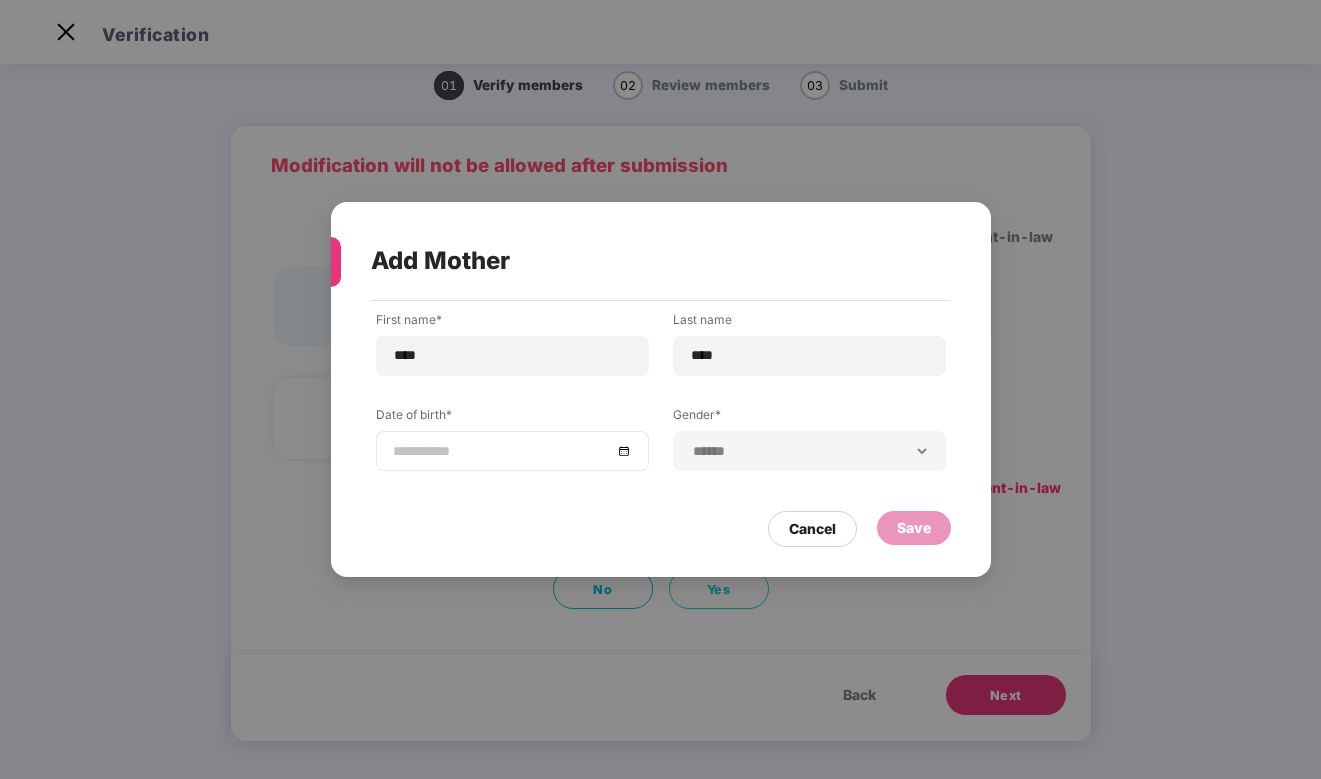 click at bounding box center [512, 451] 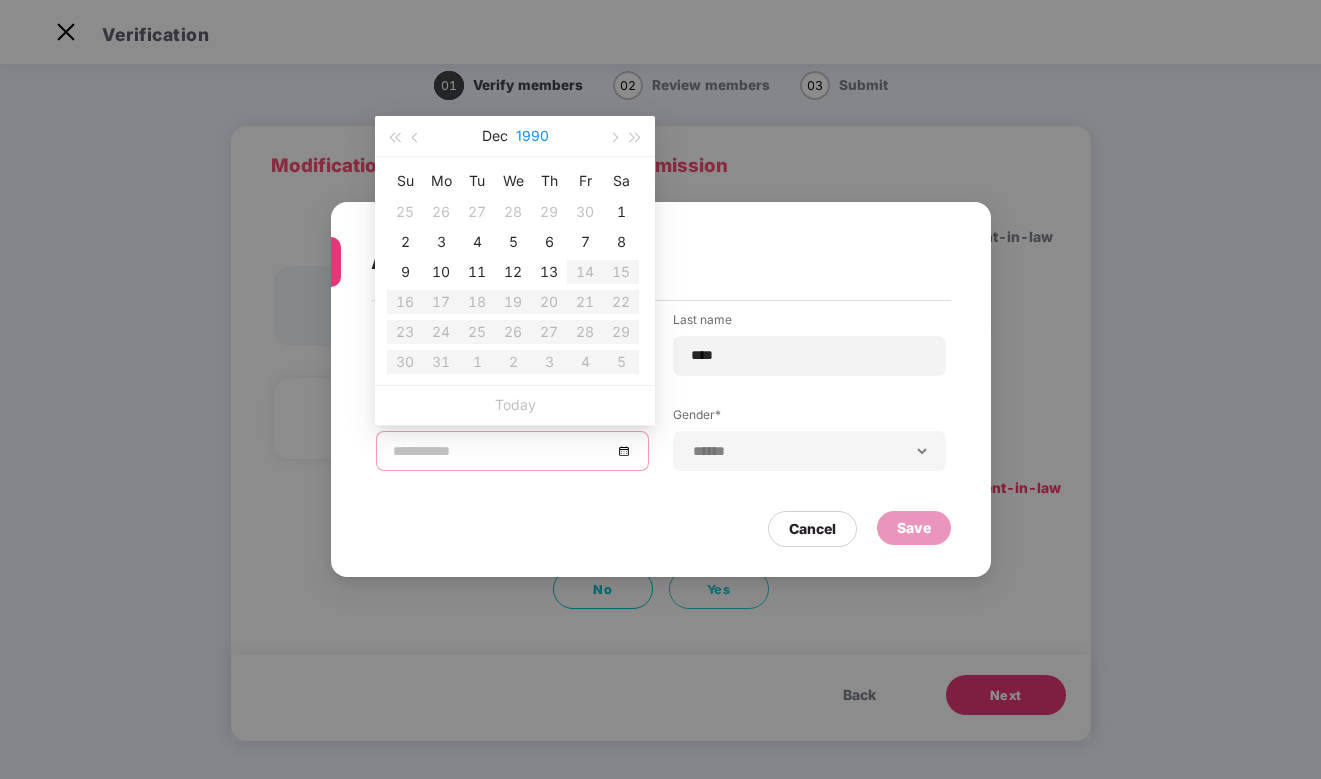 click on "1990" at bounding box center [532, 136] 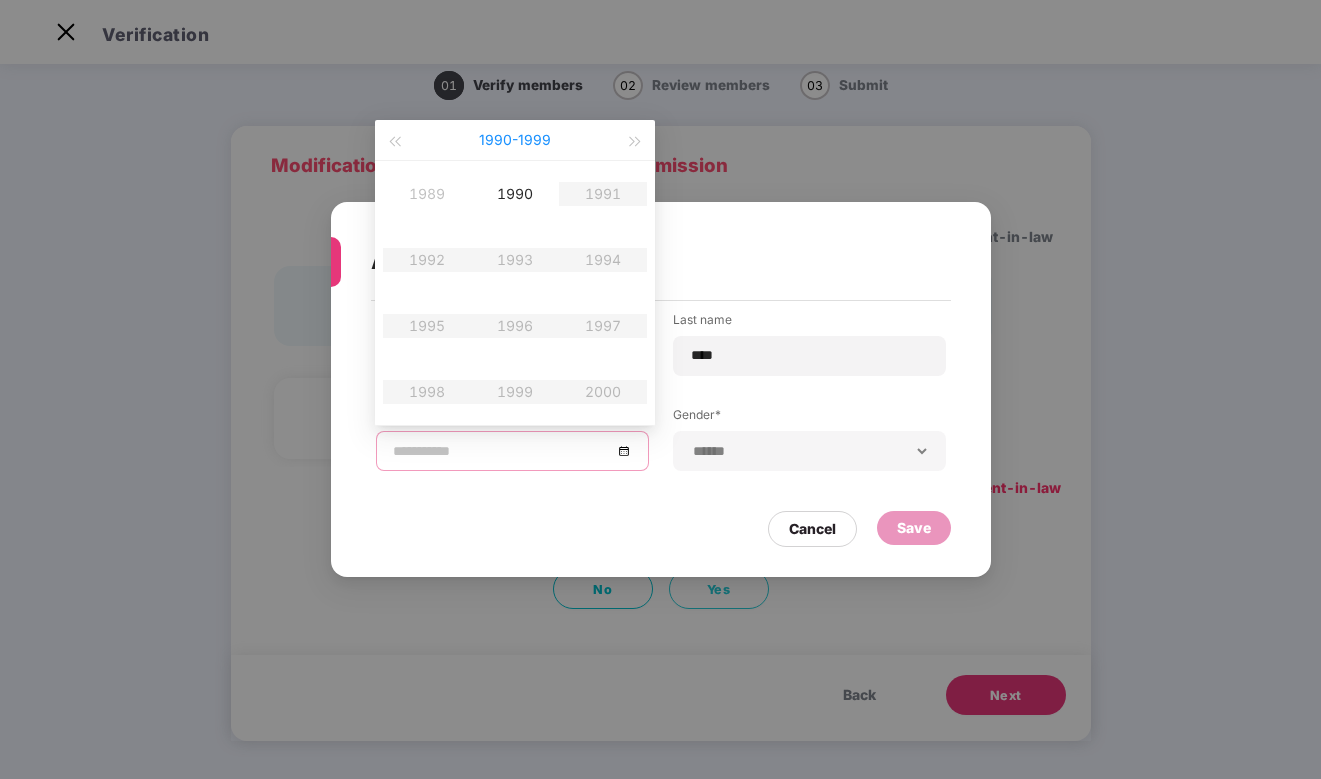 click on "1990 - 1999" at bounding box center (515, 140) 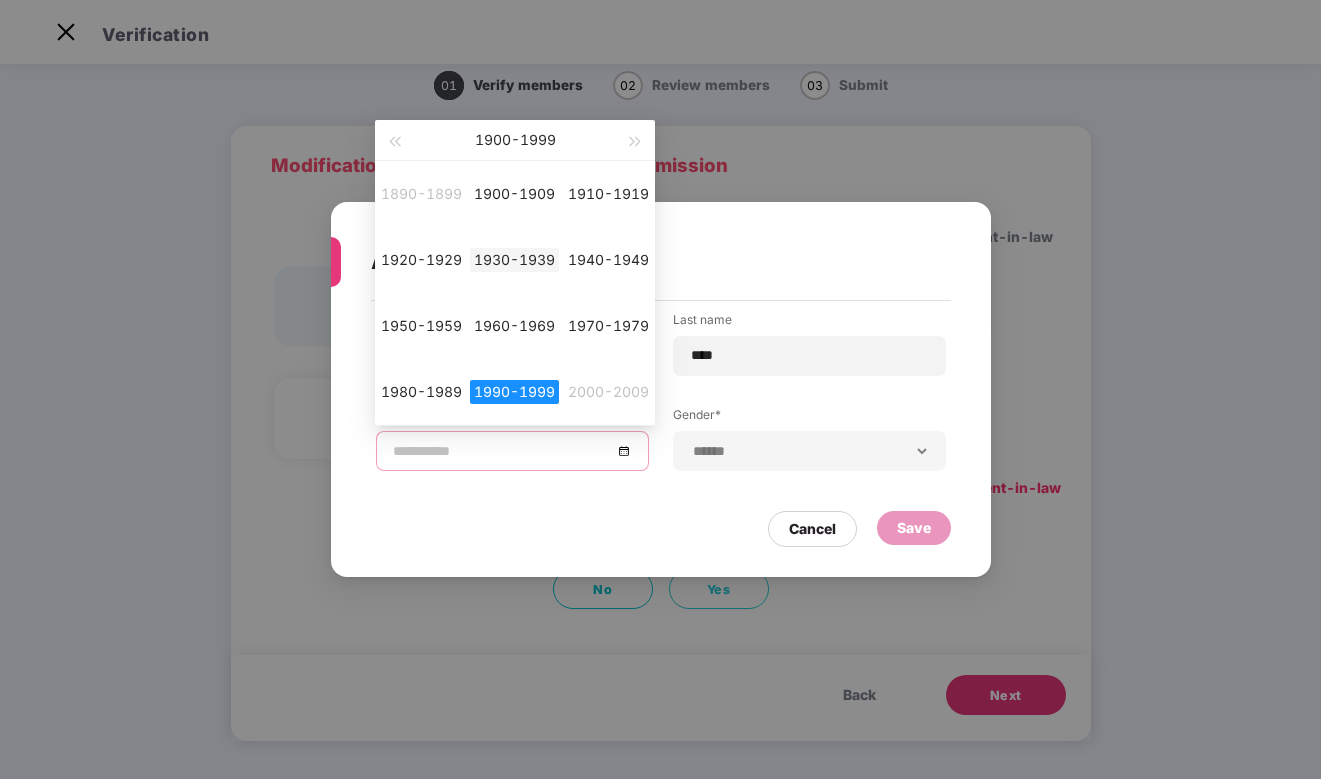 type on "**********" 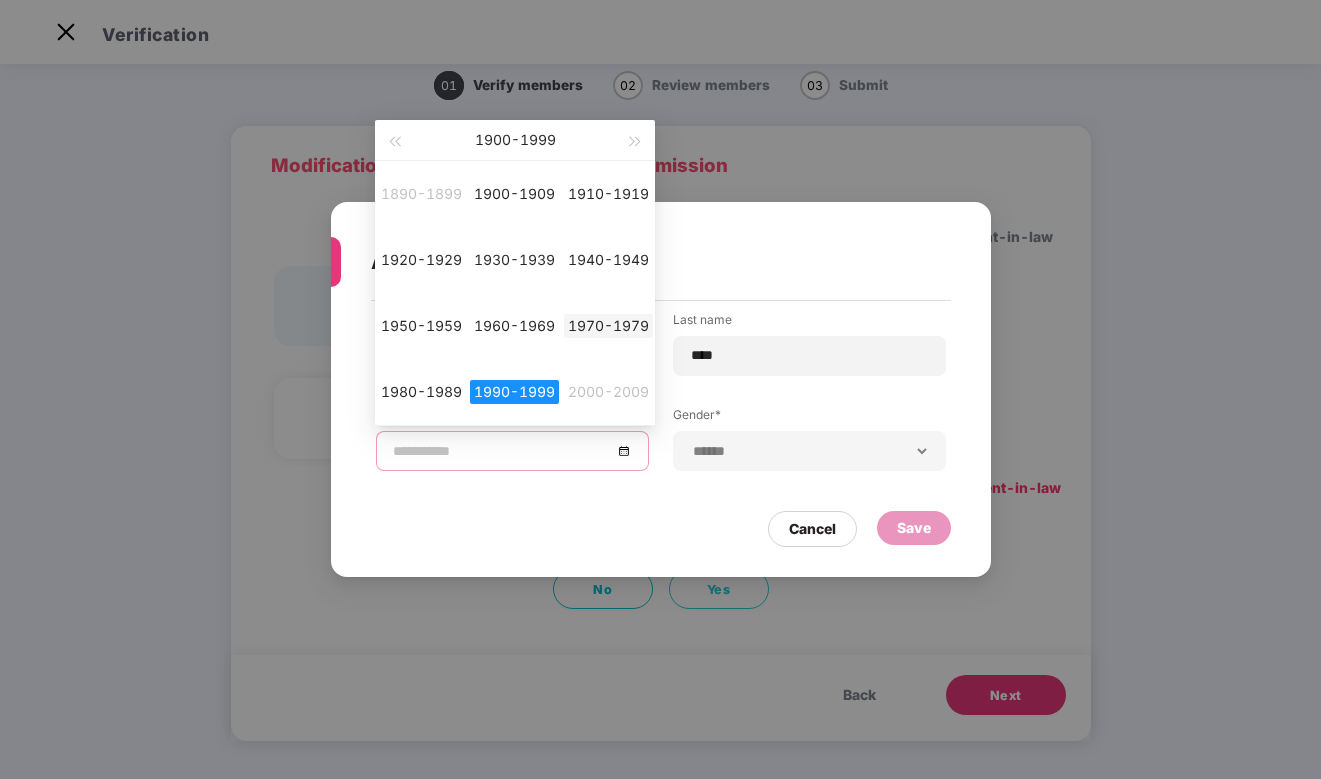 type on "**********" 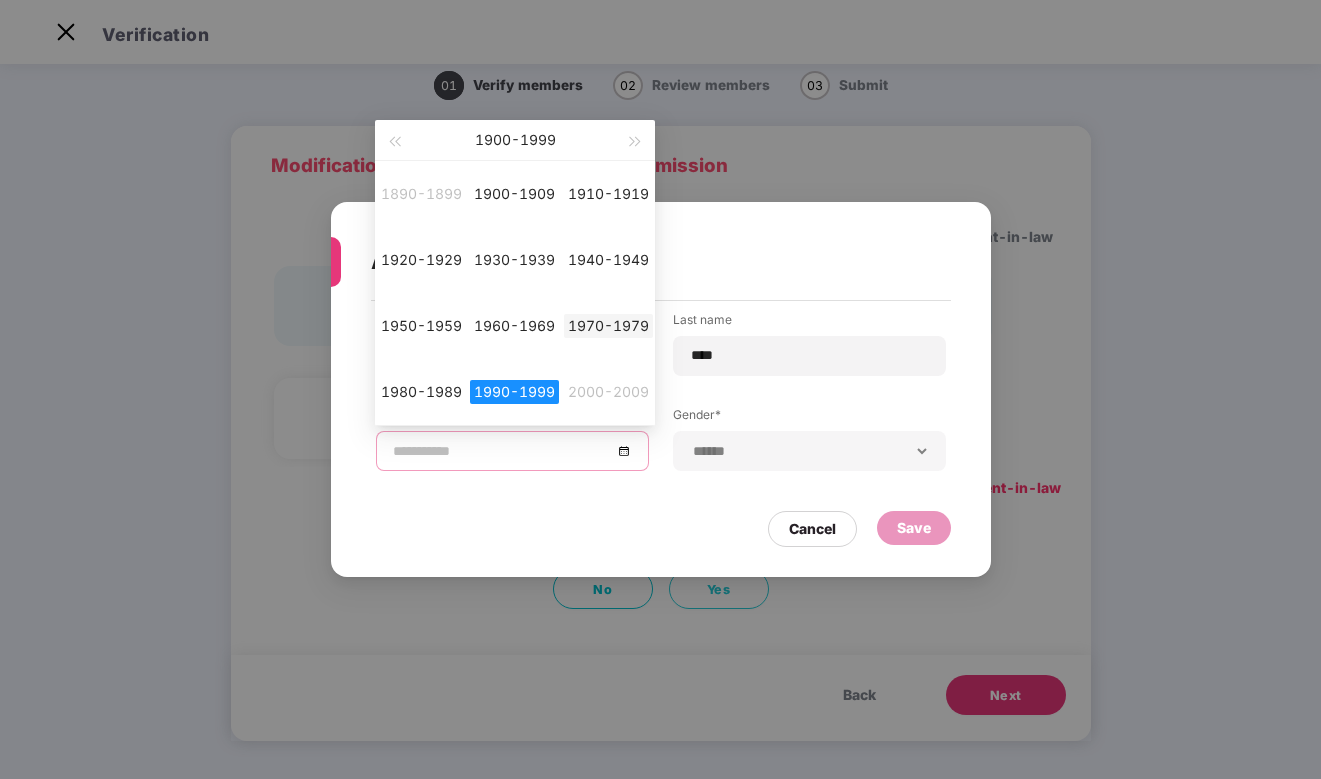 click on "1970-1979" at bounding box center [608, 326] 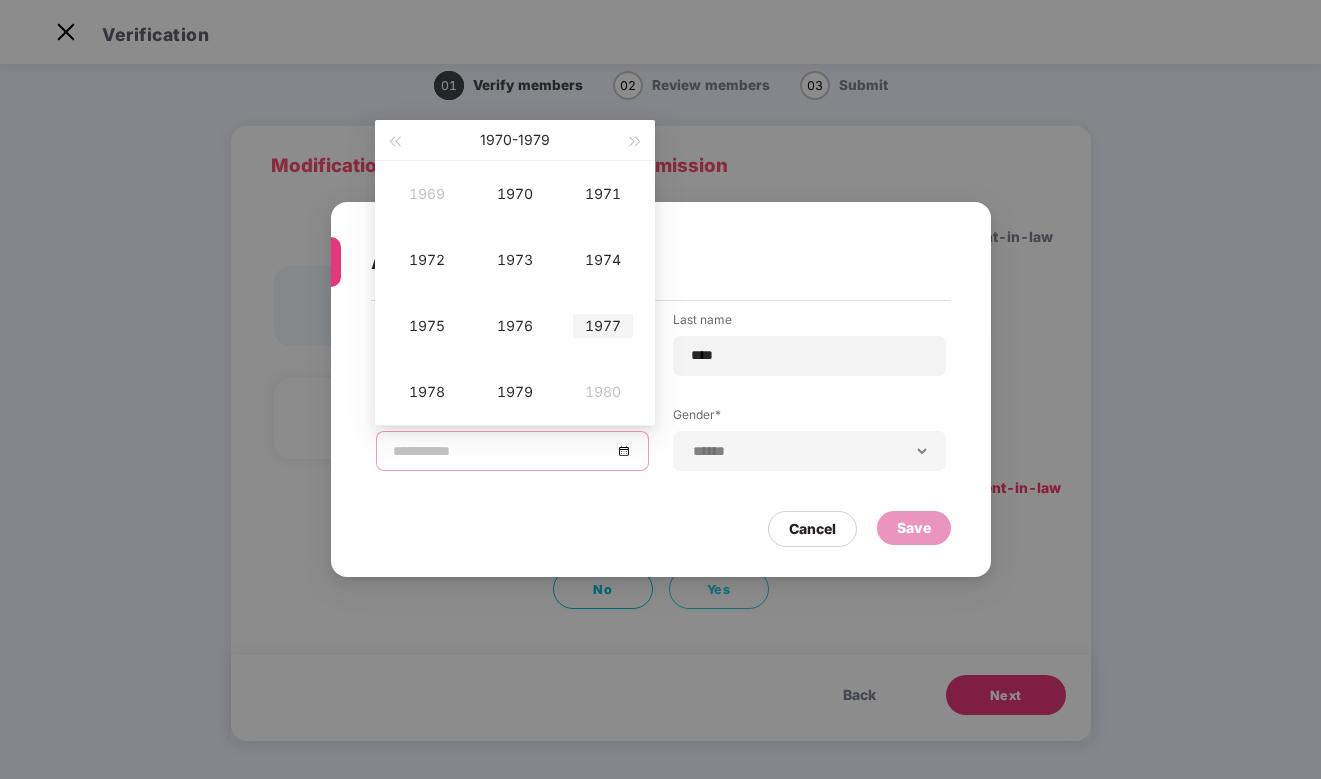 type on "**********" 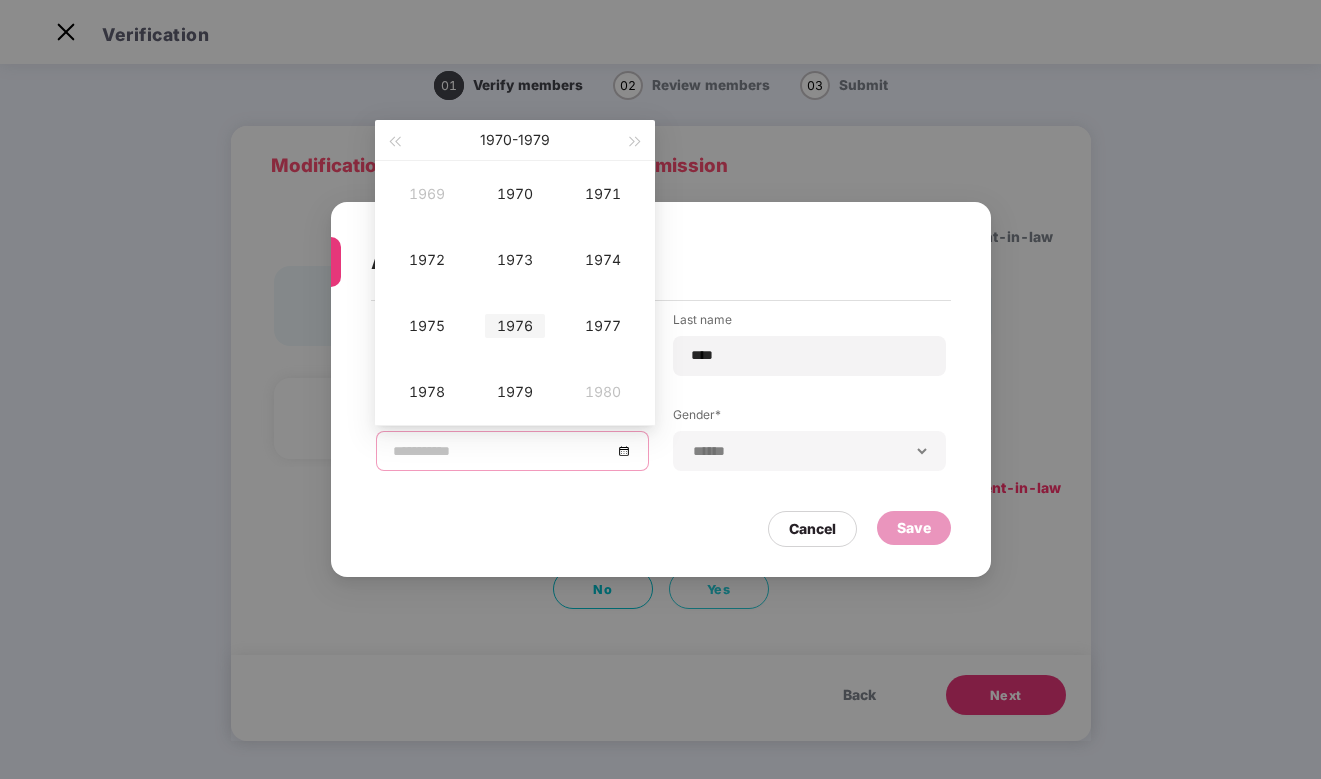 type on "**********" 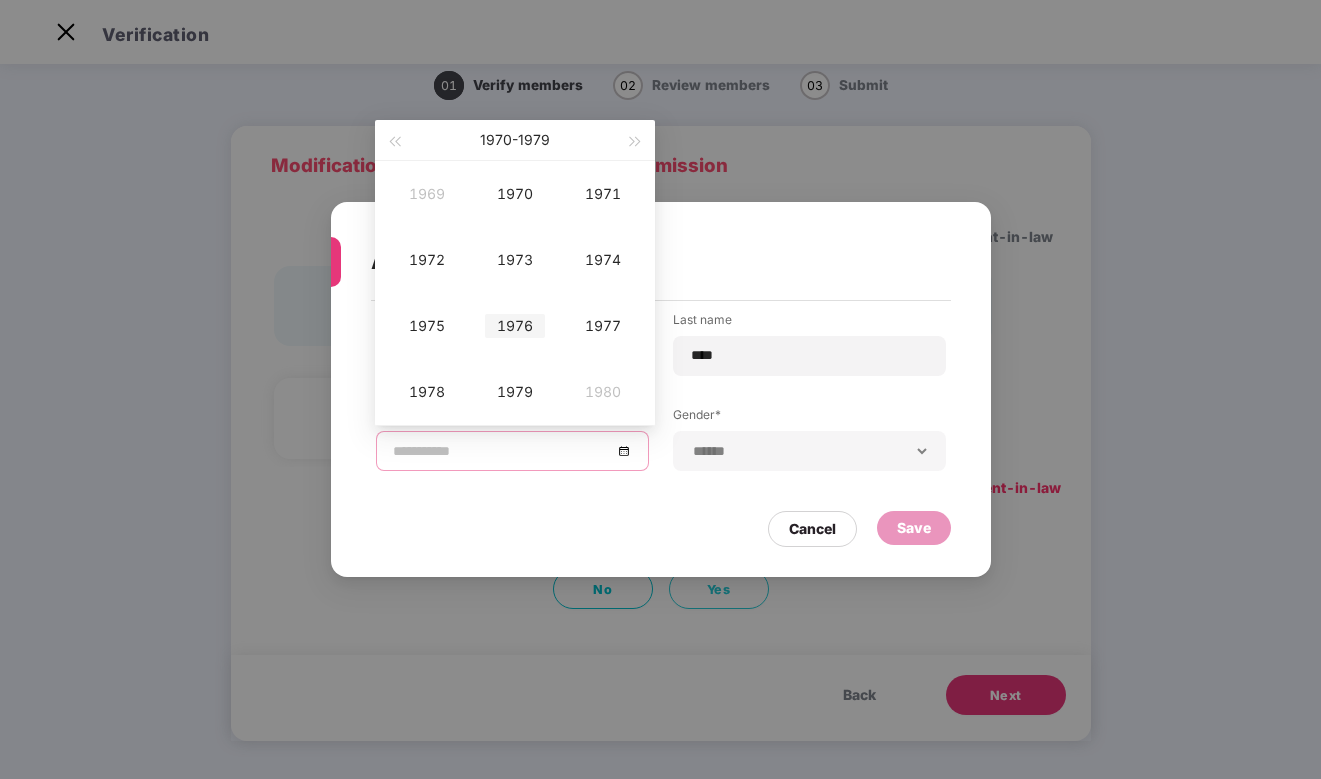 click on "1976" at bounding box center (515, 326) 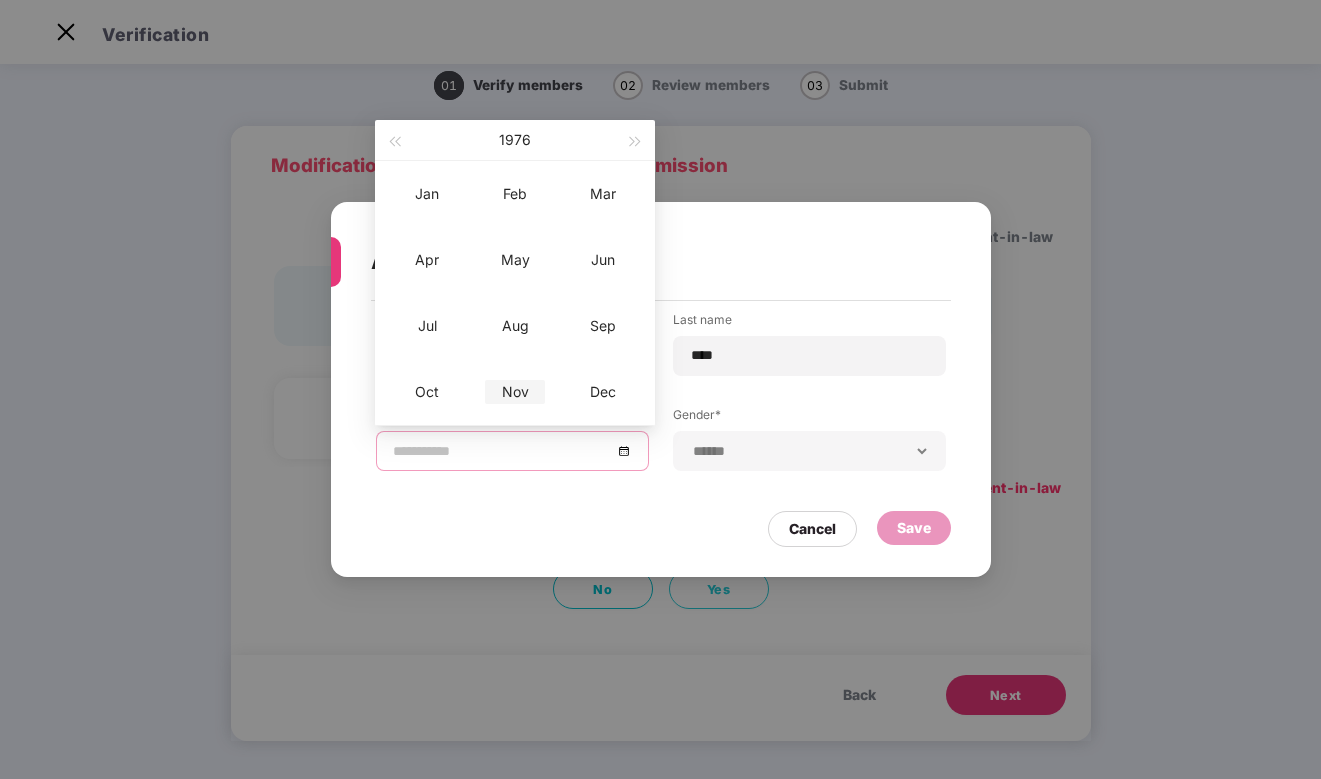 type on "**********" 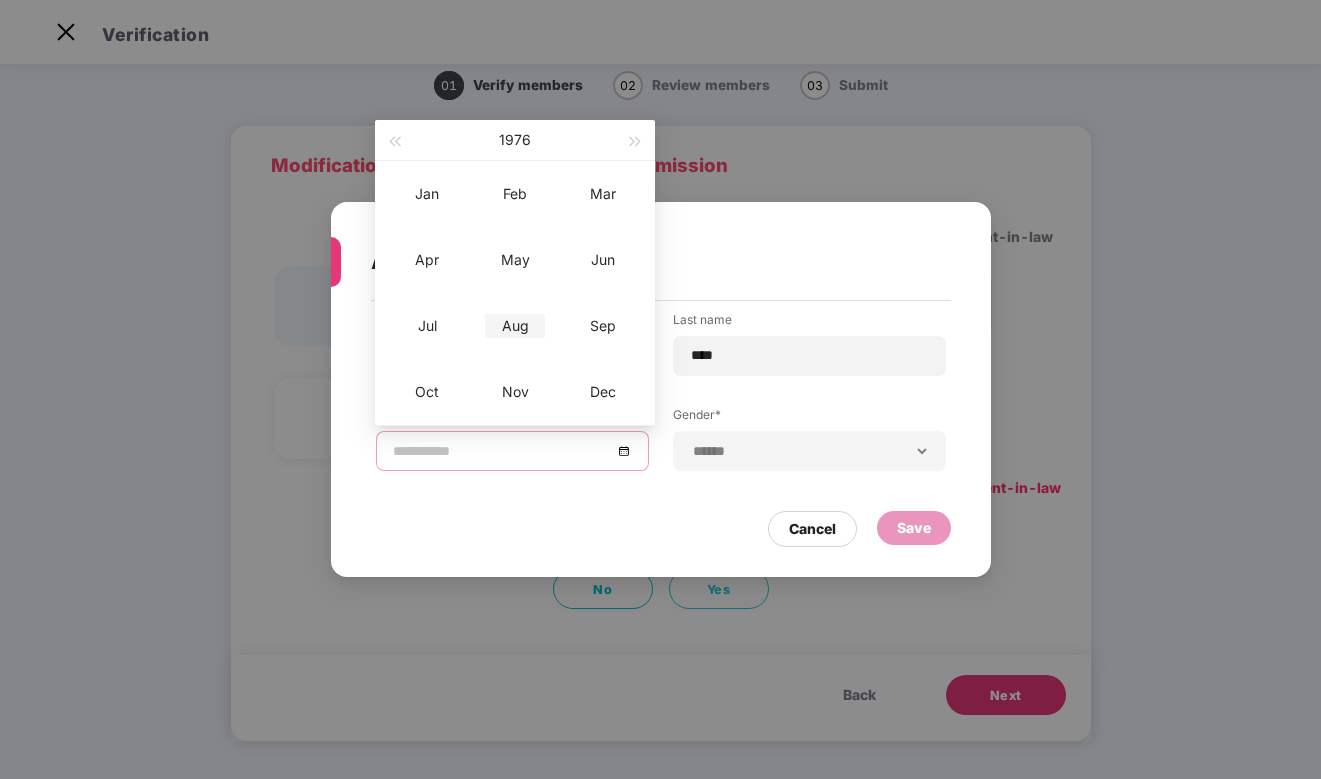 type on "**********" 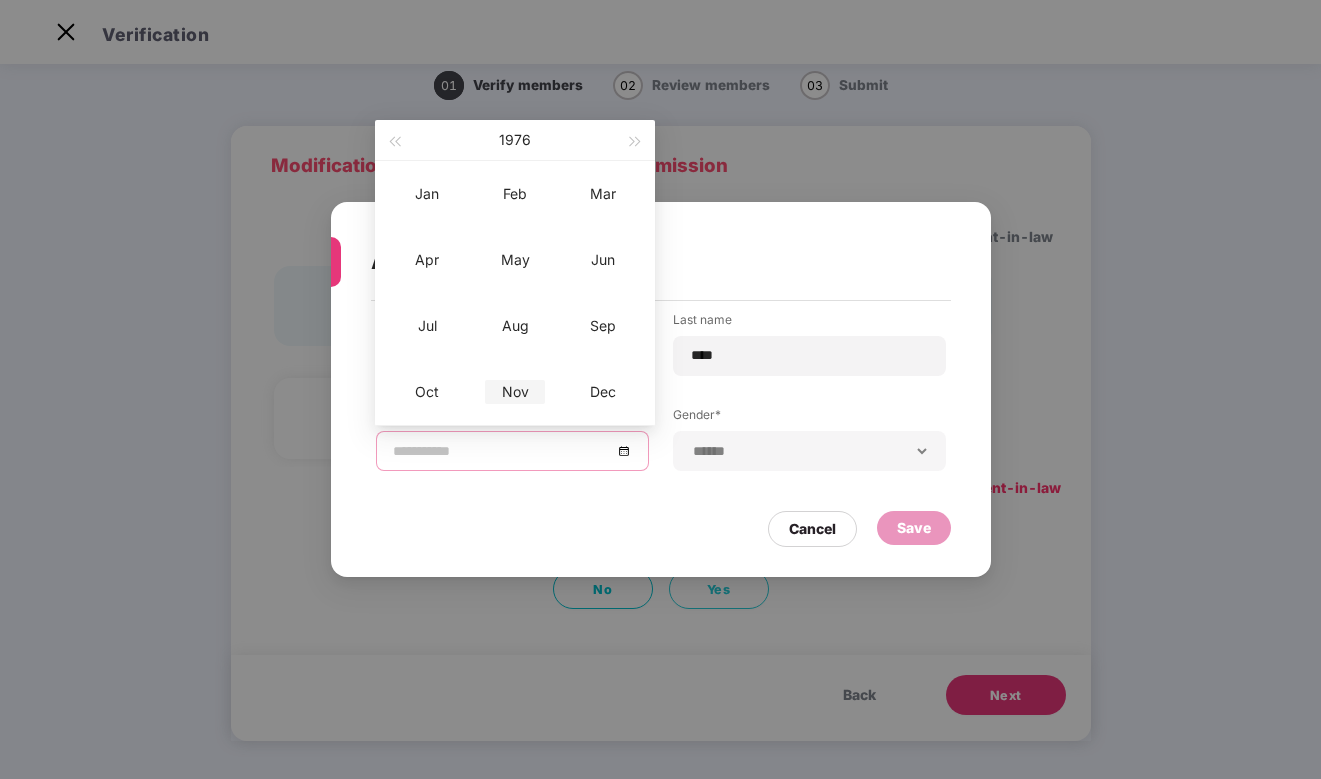 type on "**********" 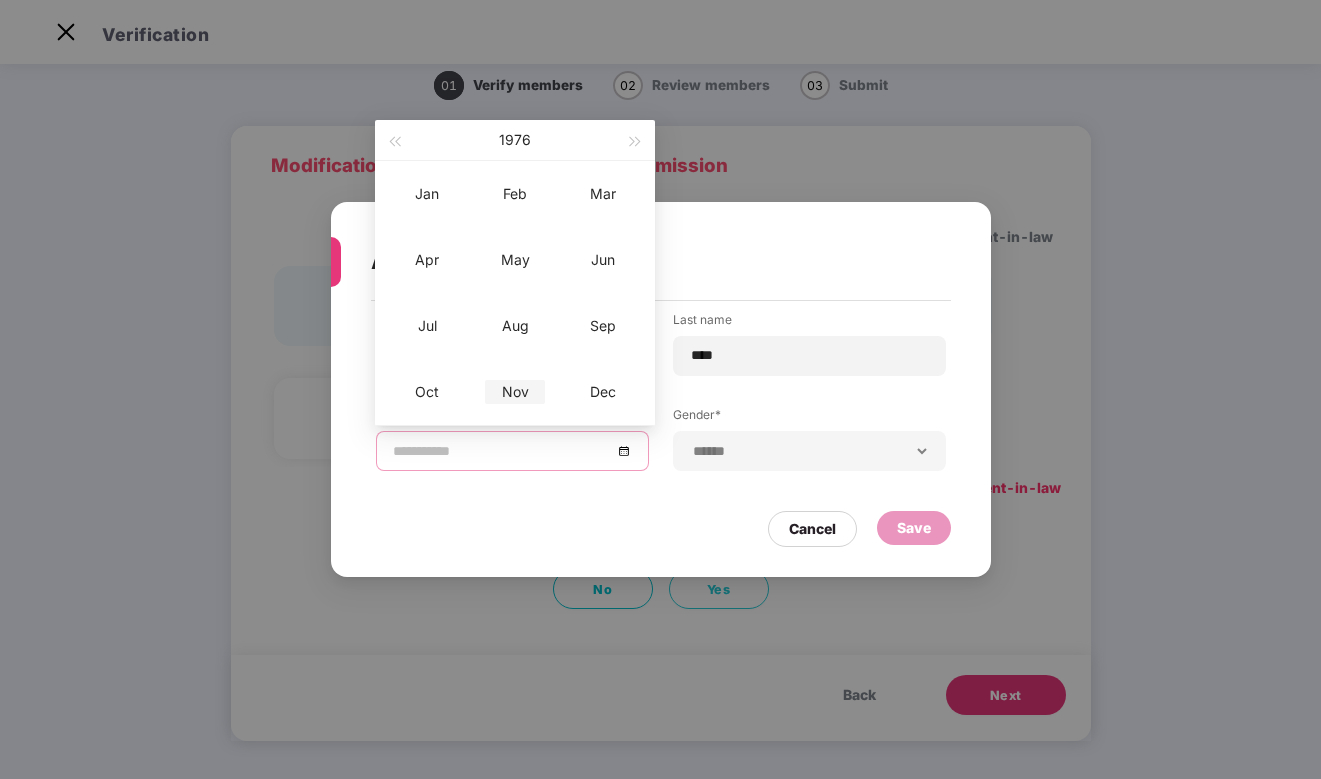 click on "Nov" at bounding box center (515, 392) 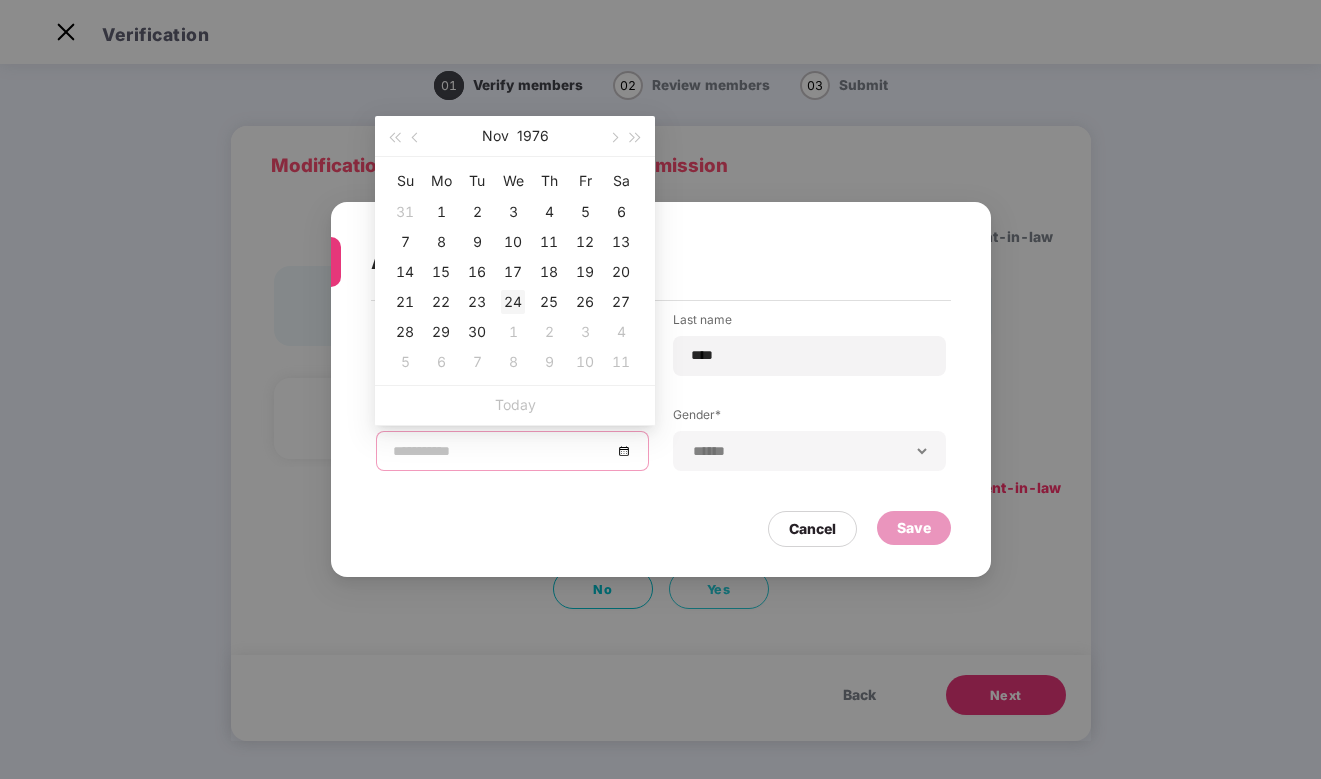 type on "**********" 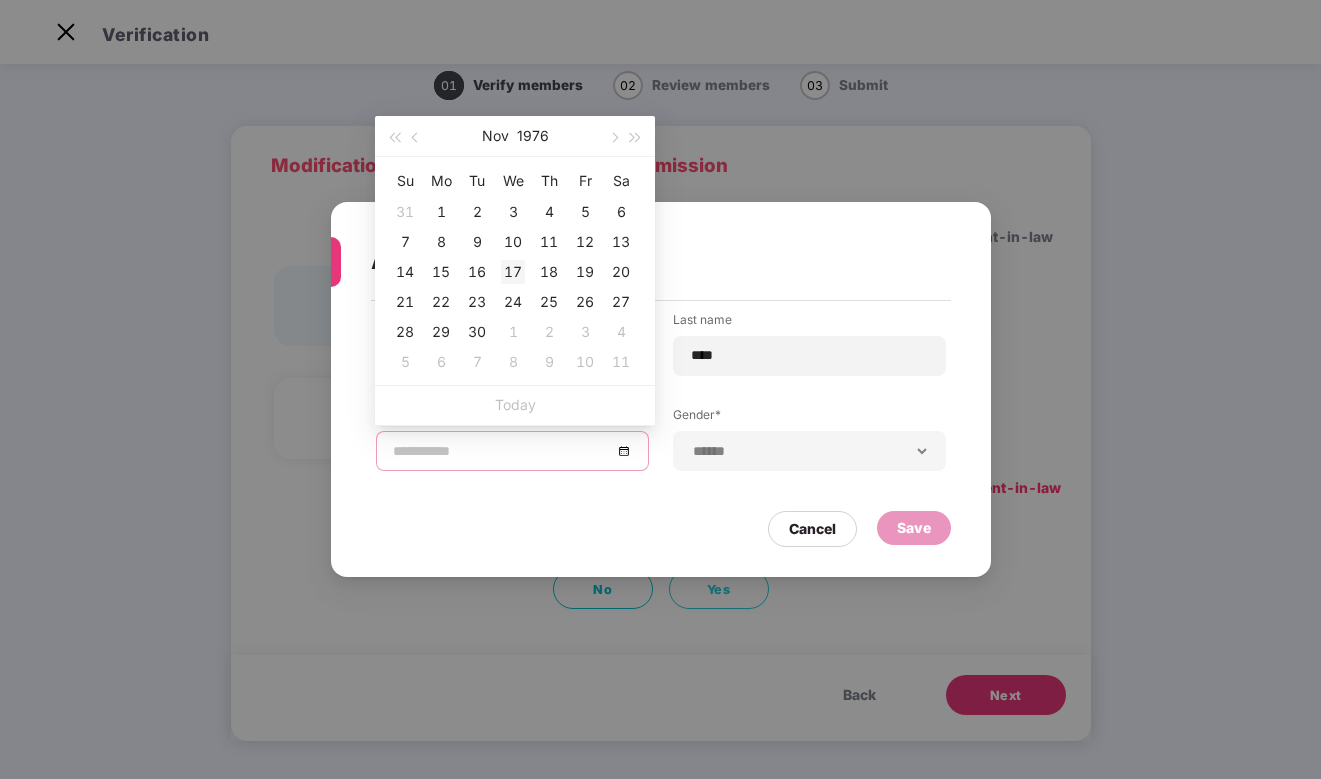 type on "**********" 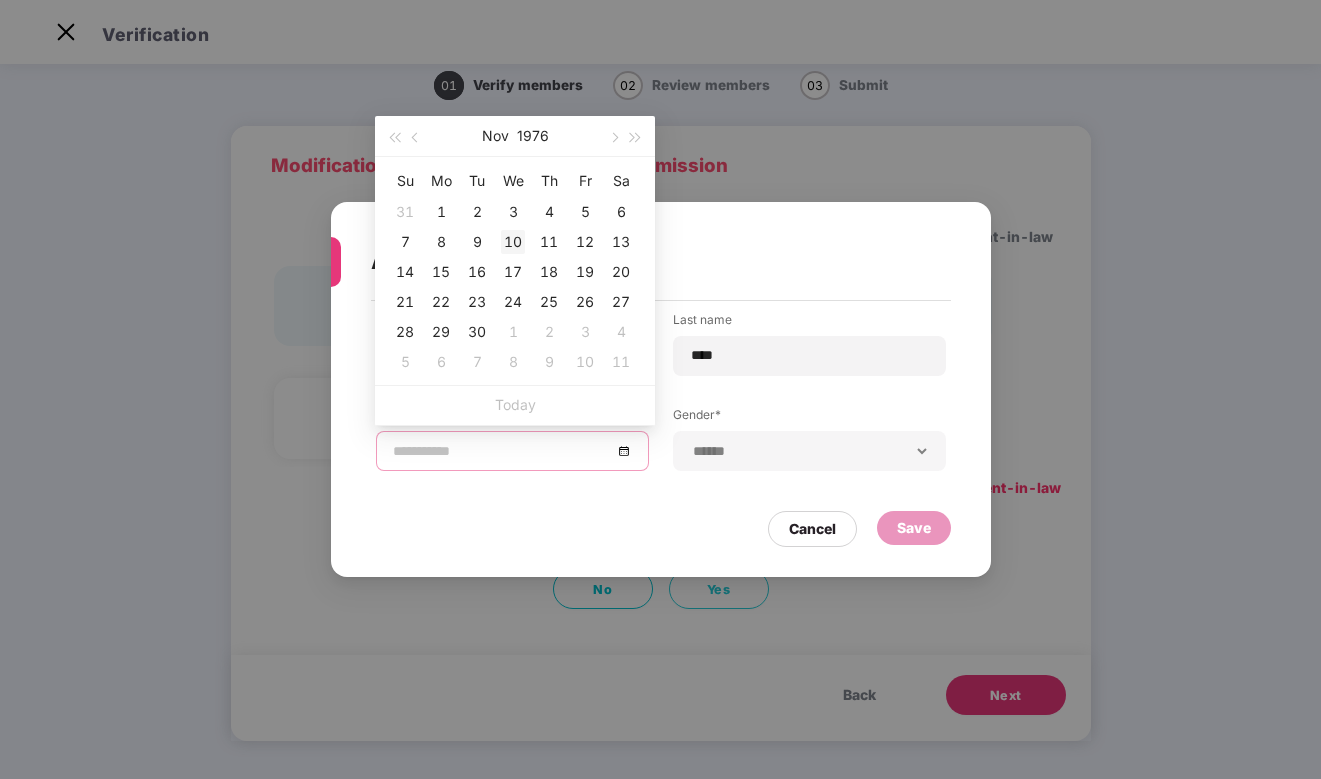type on "**********" 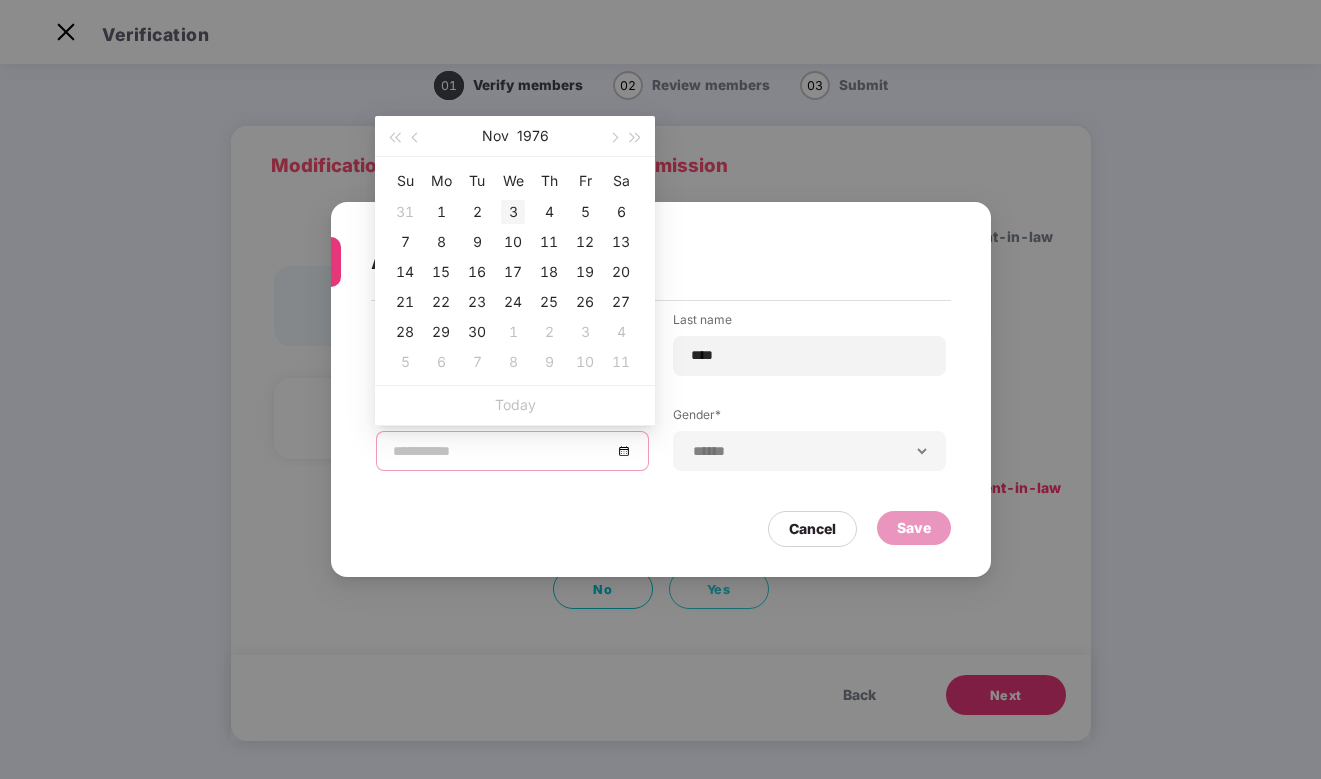 type on "**********" 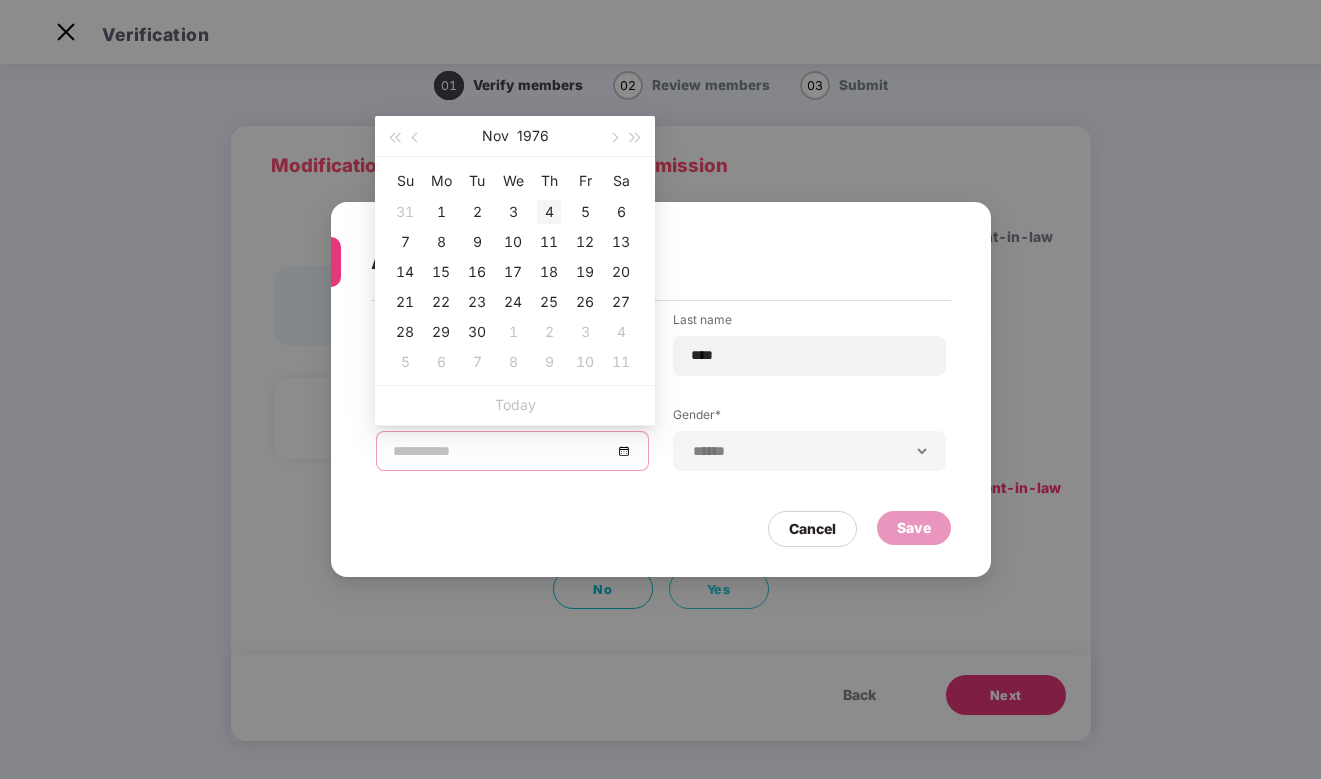type on "**********" 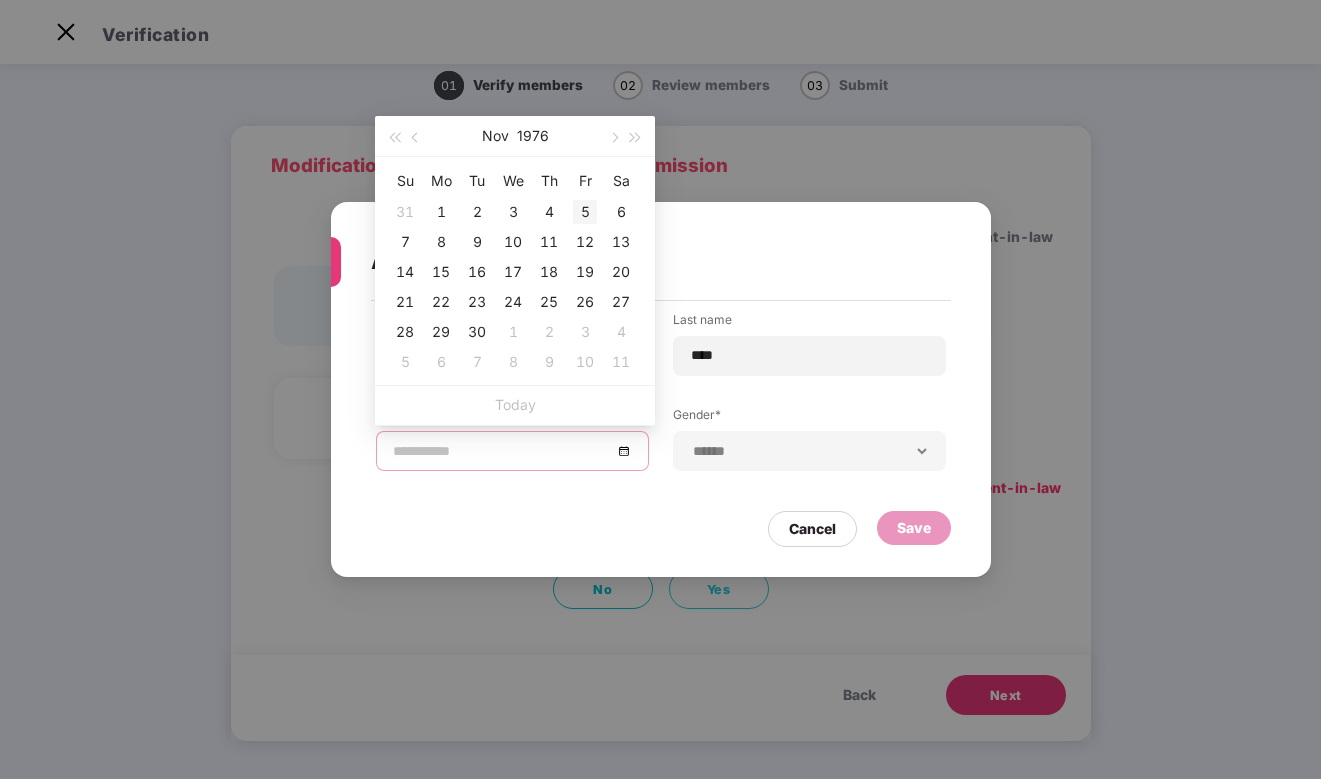 type on "**********" 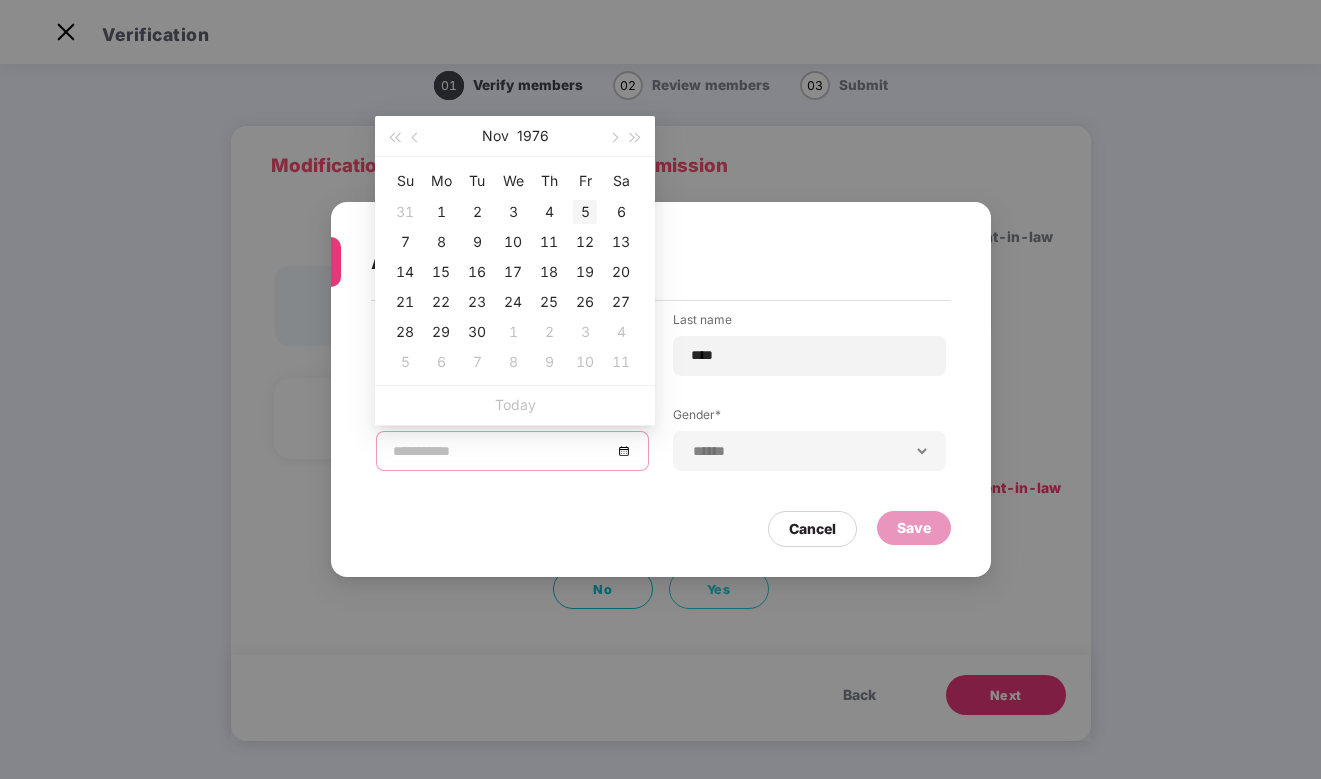 click on "5" at bounding box center [585, 212] 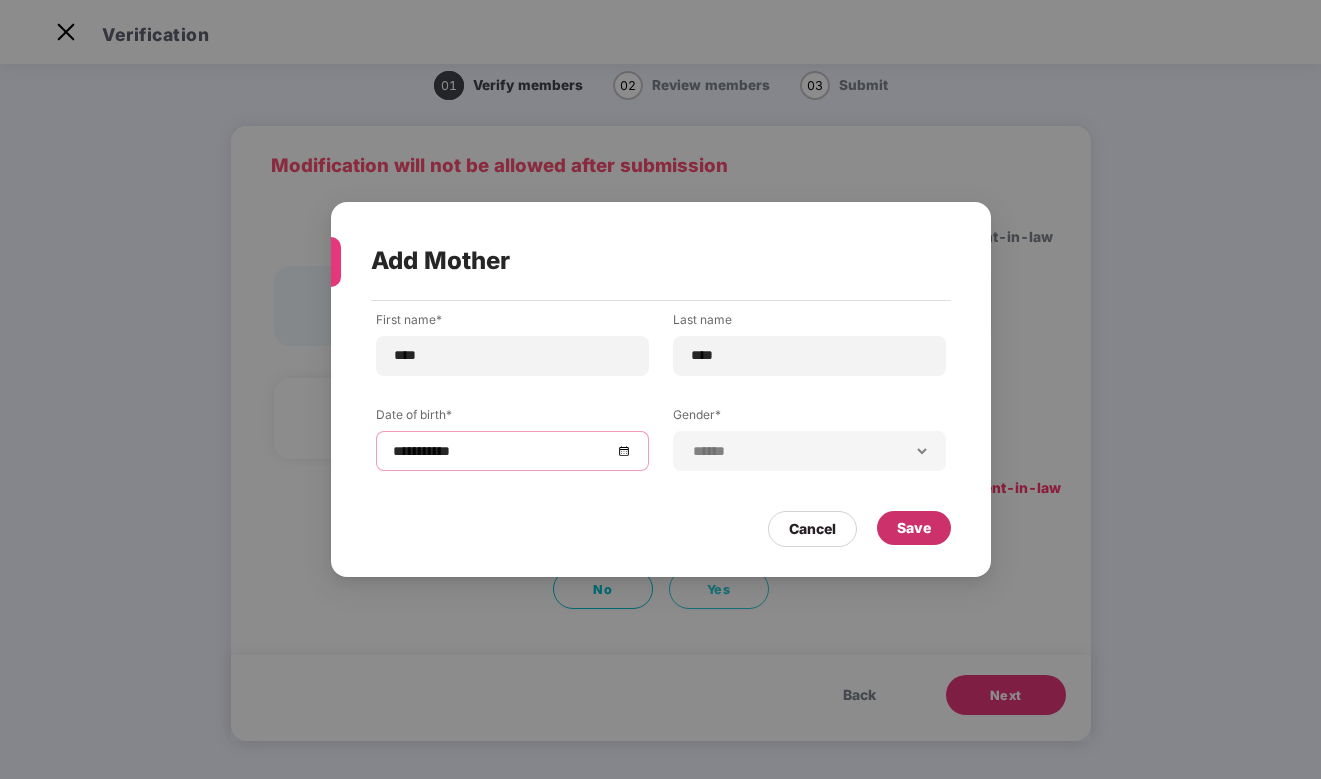 click on "Save" at bounding box center (914, 528) 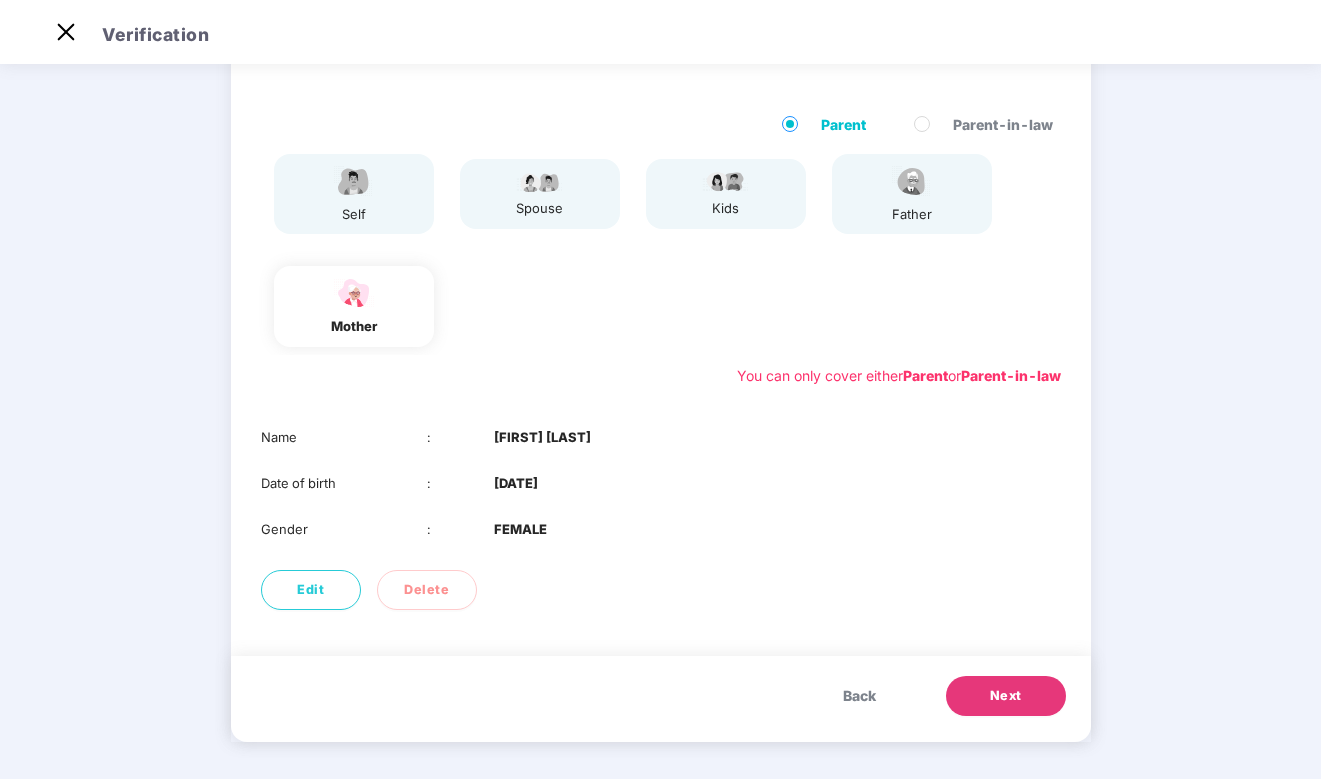 click on "Next" at bounding box center (1006, 696) 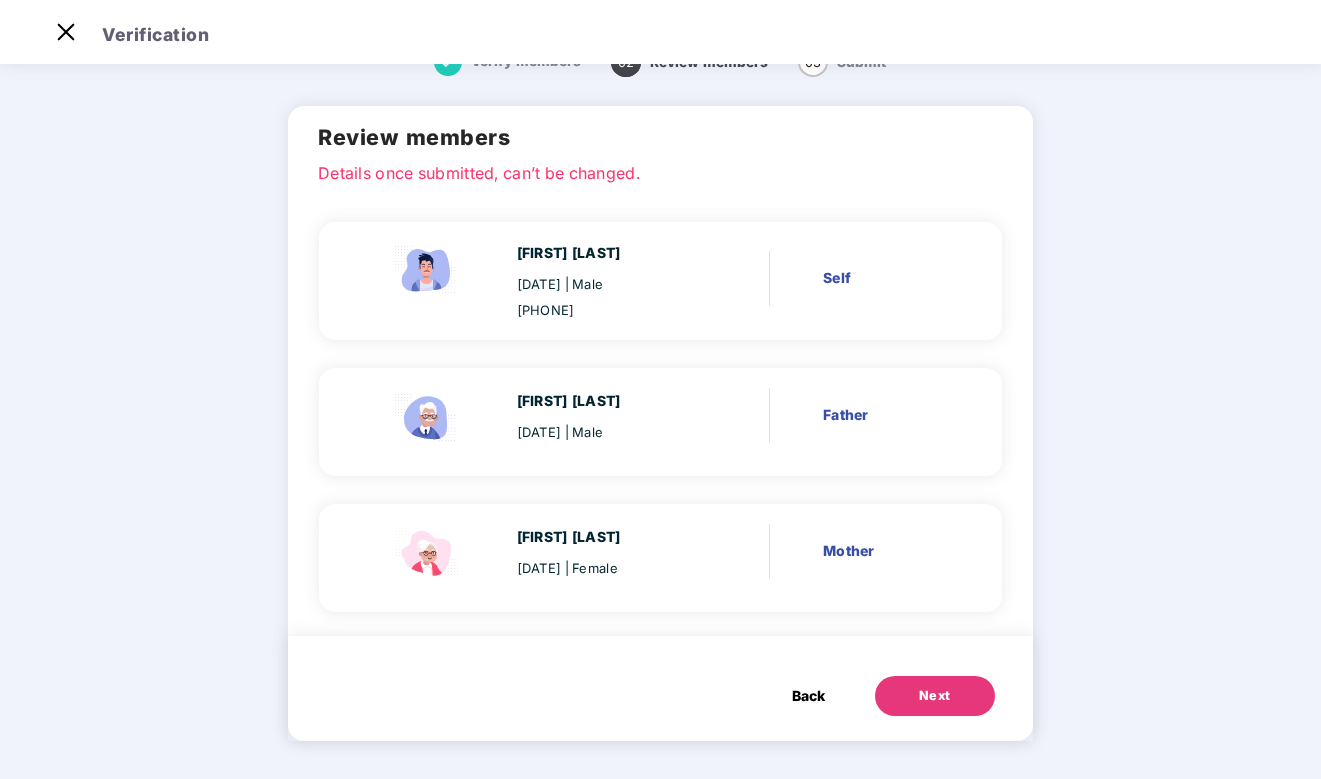 scroll, scrollTop: 48, scrollLeft: 0, axis: vertical 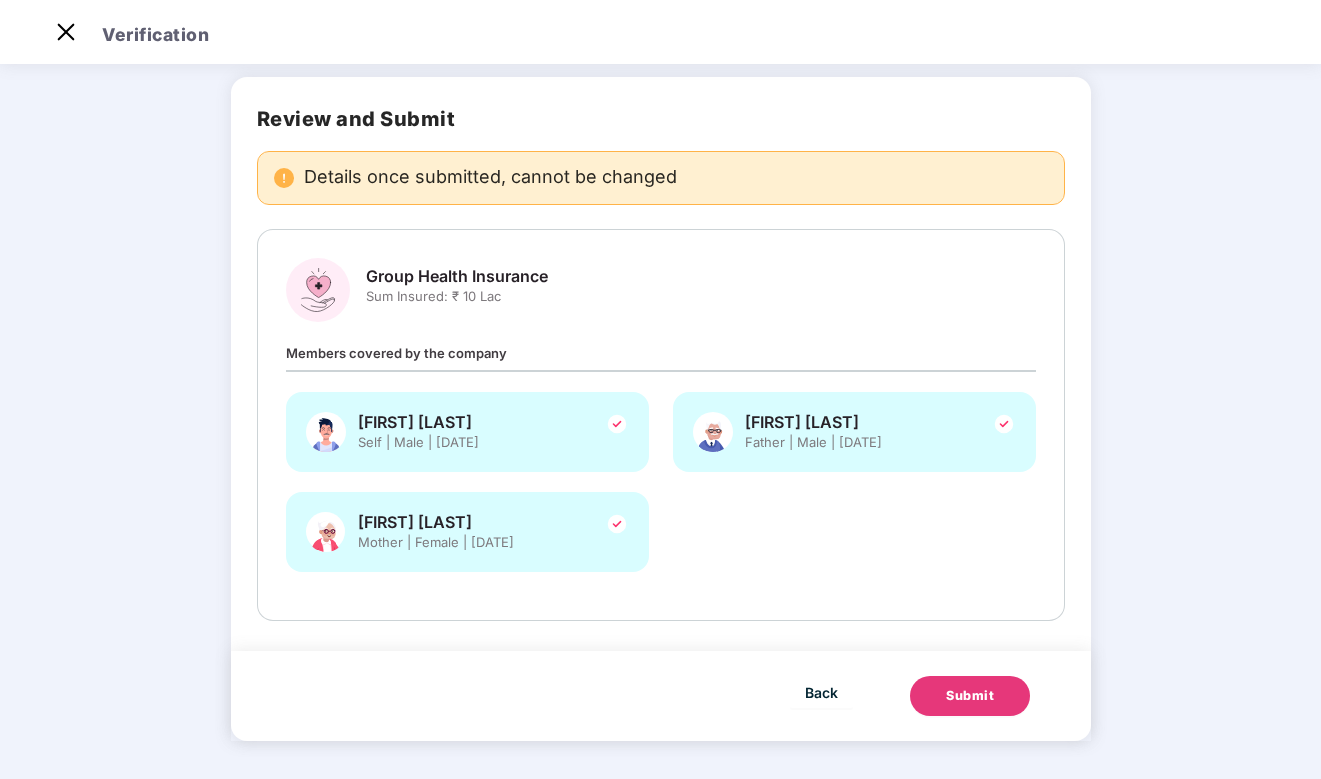 click on "Submit" at bounding box center (970, 696) 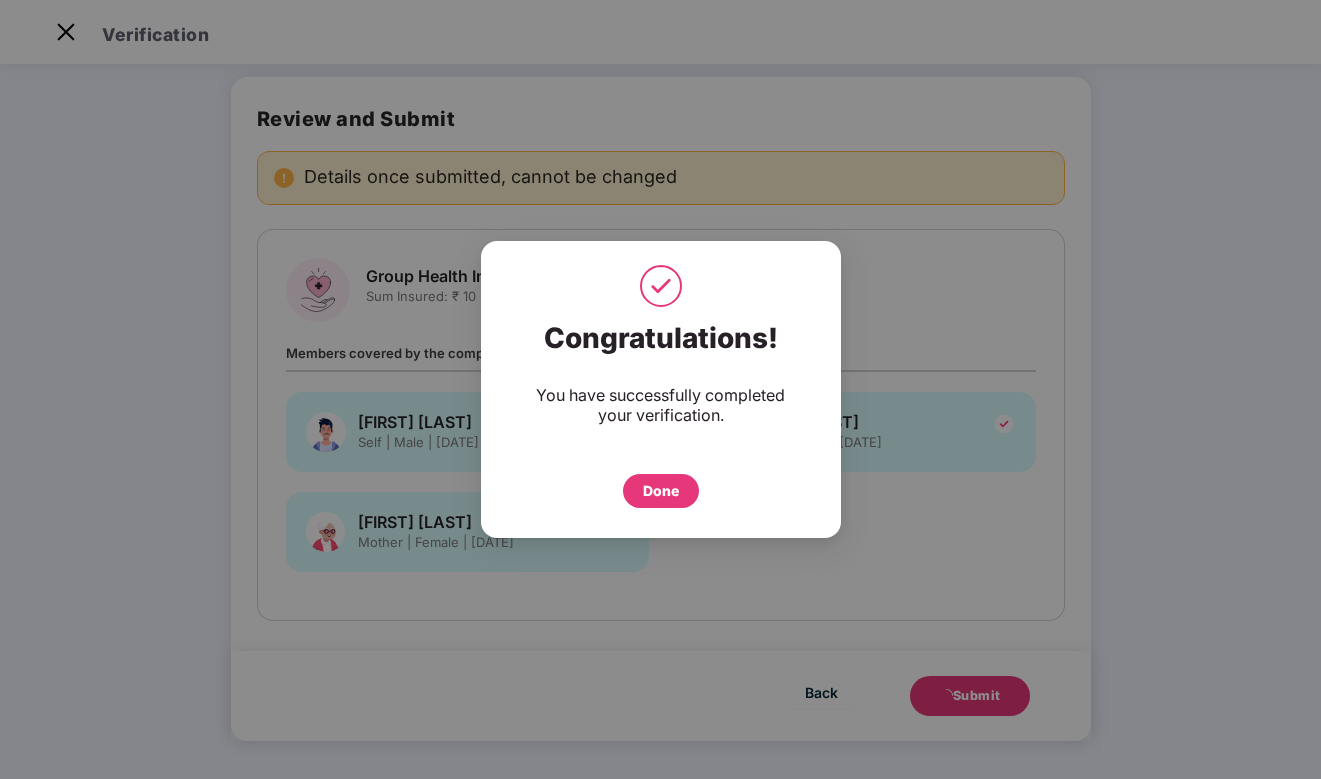 click on "Done" at bounding box center [661, 491] 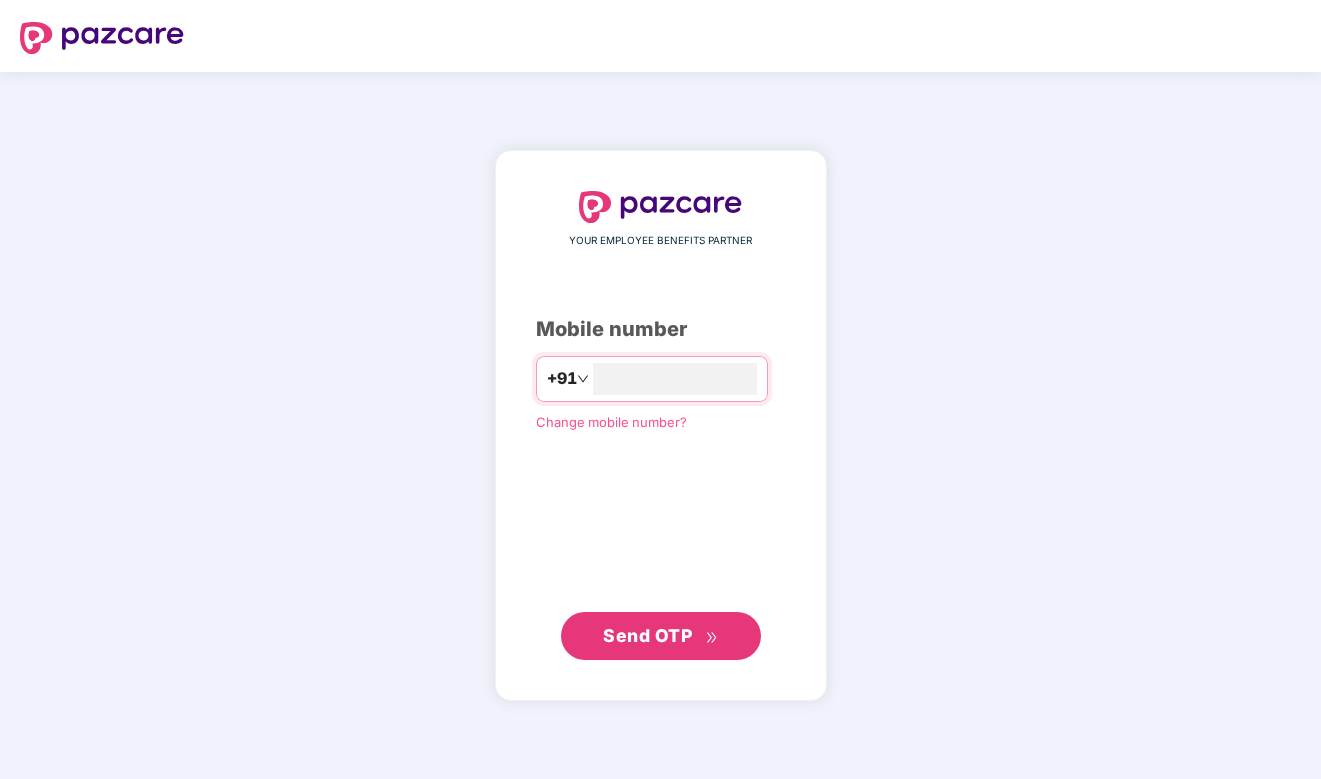 scroll, scrollTop: 0, scrollLeft: 0, axis: both 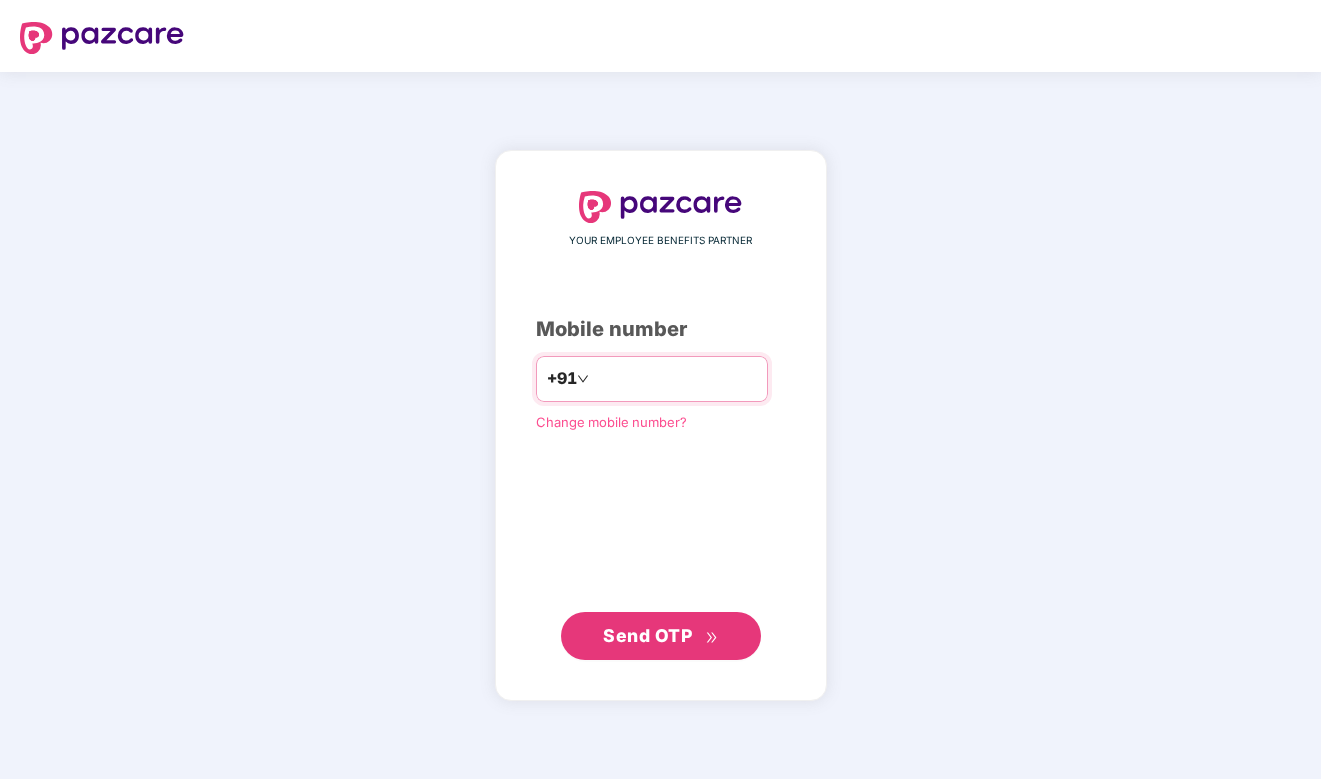 type on "**********" 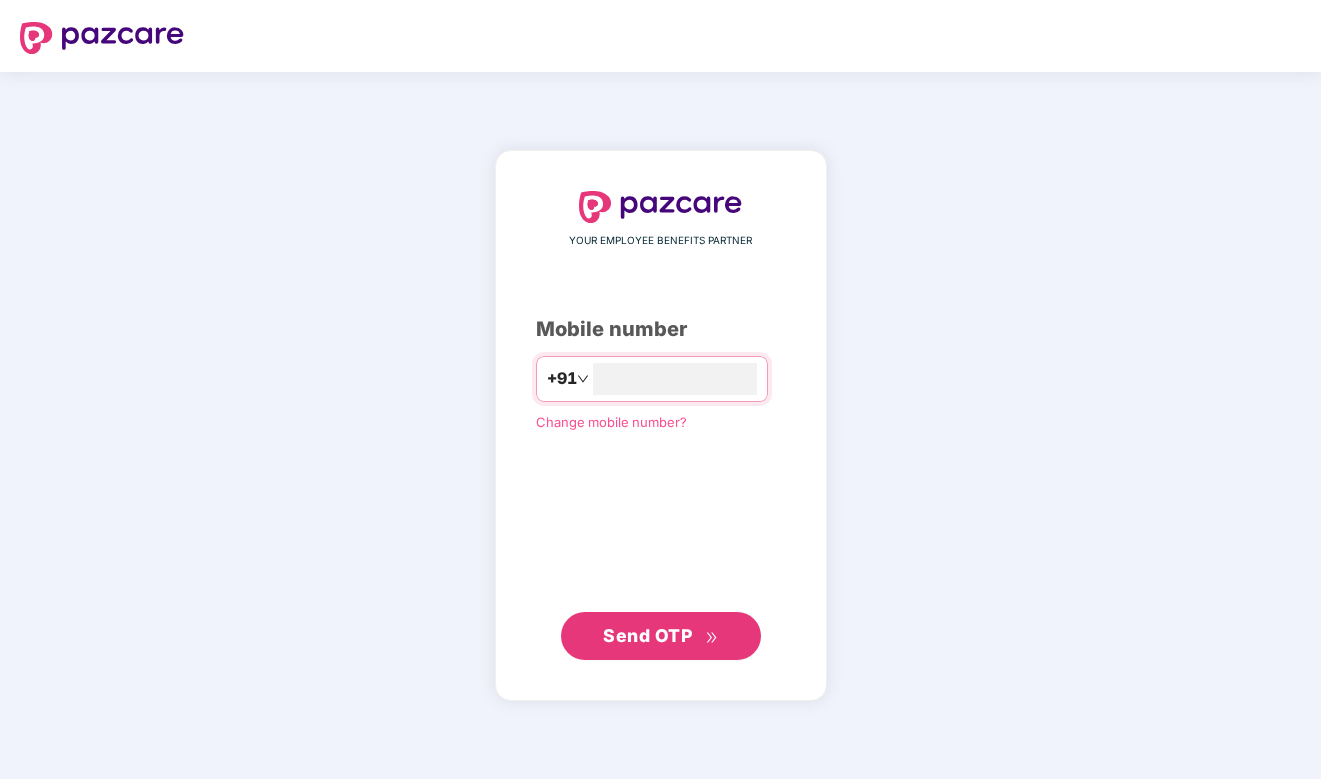 click on "Send OTP" at bounding box center [647, 635] 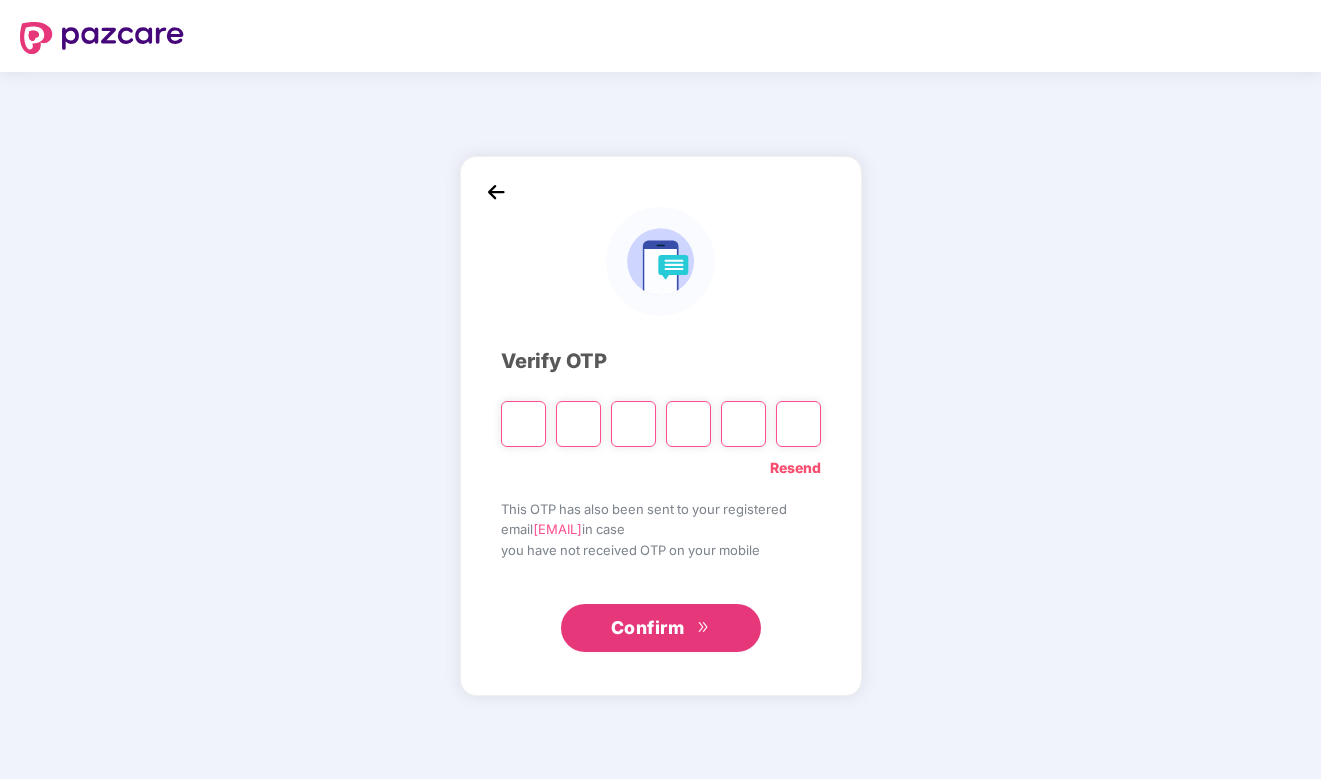 type on "*" 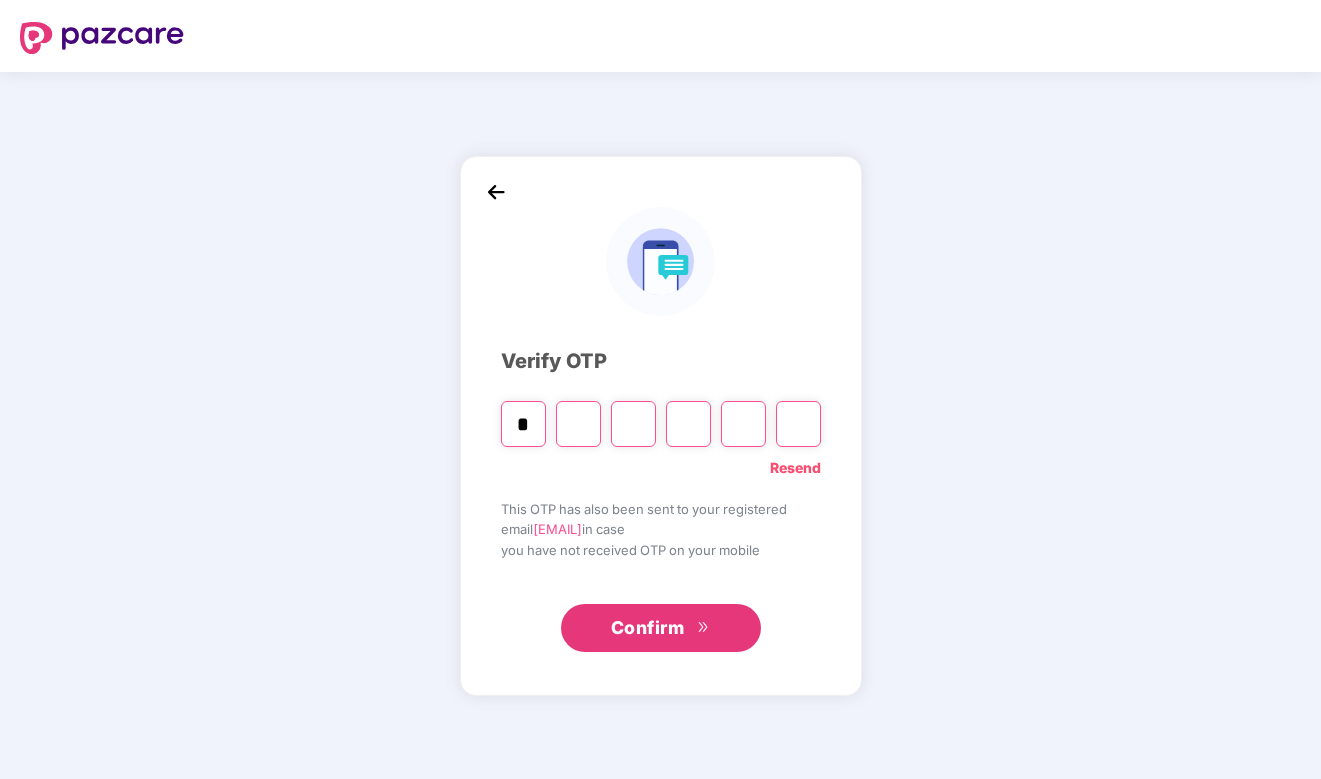 type on "*" 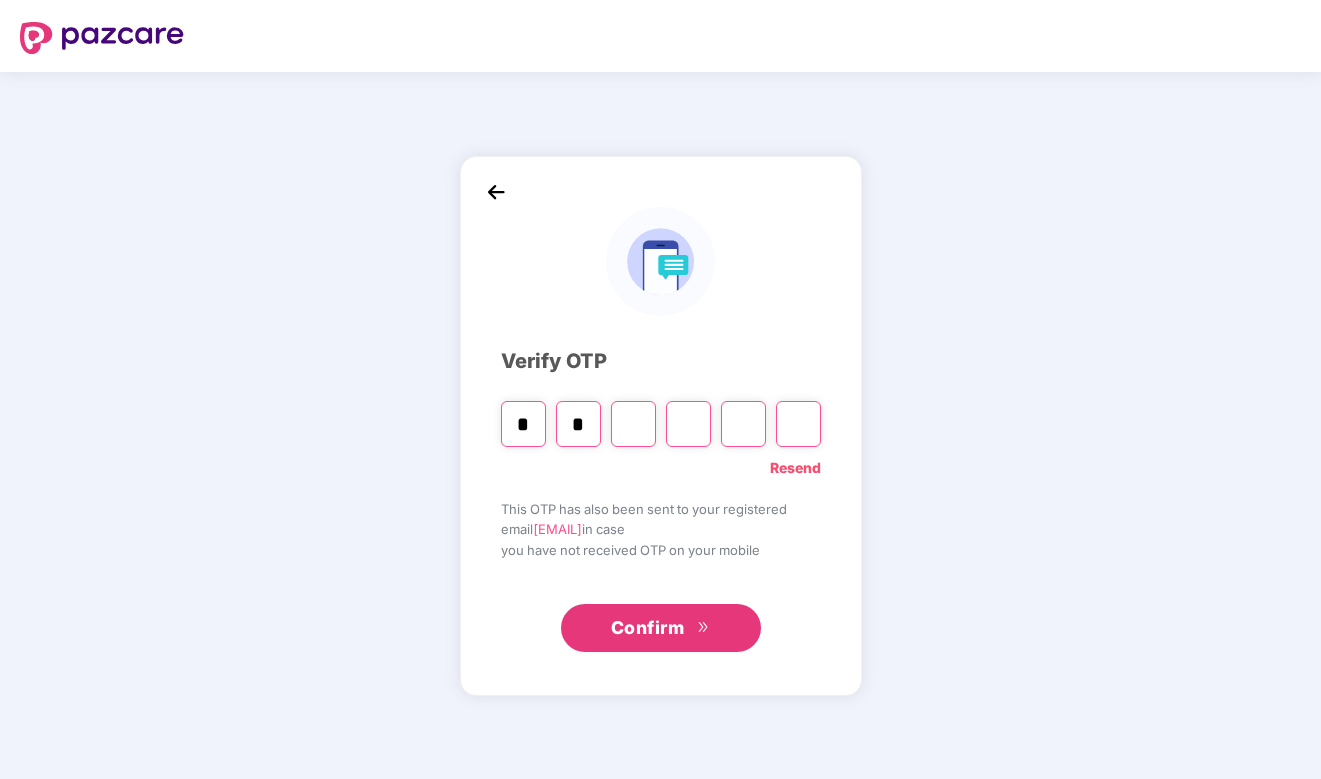 type on "*" 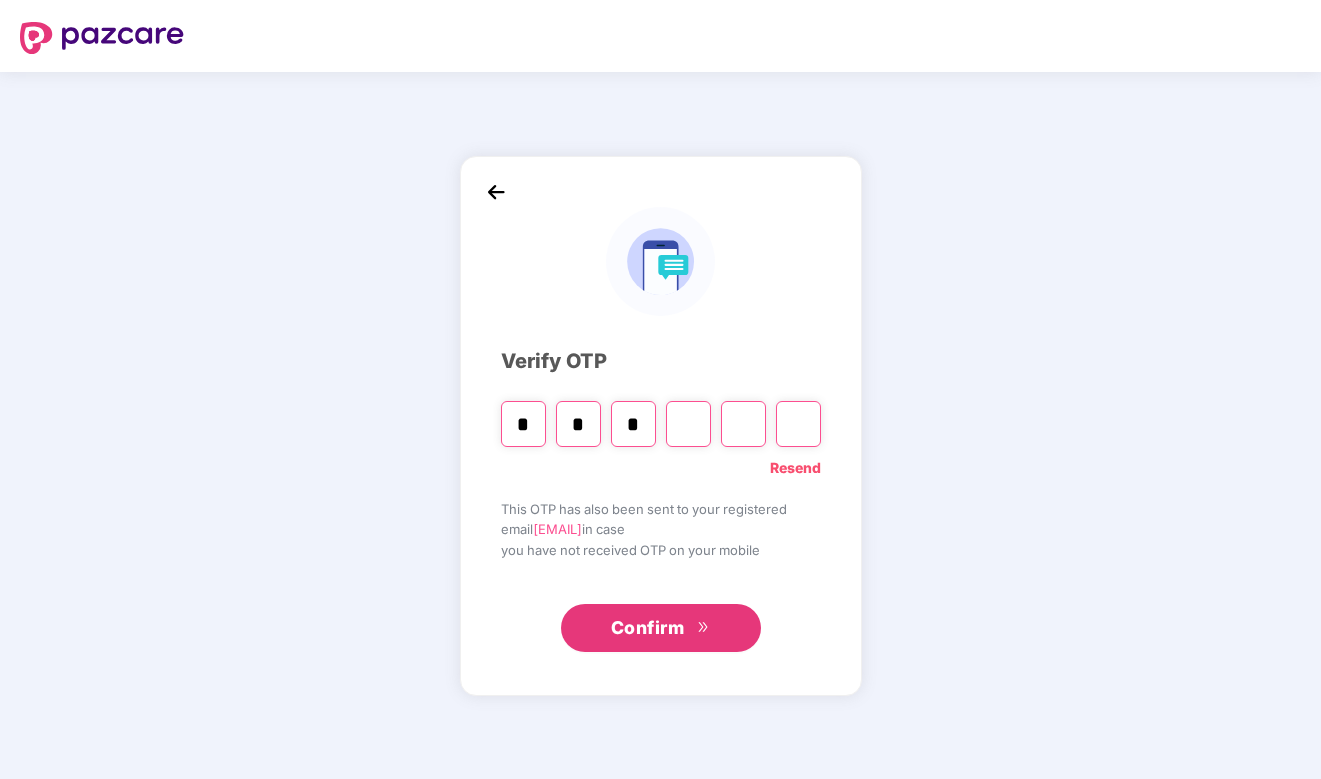type on "*" 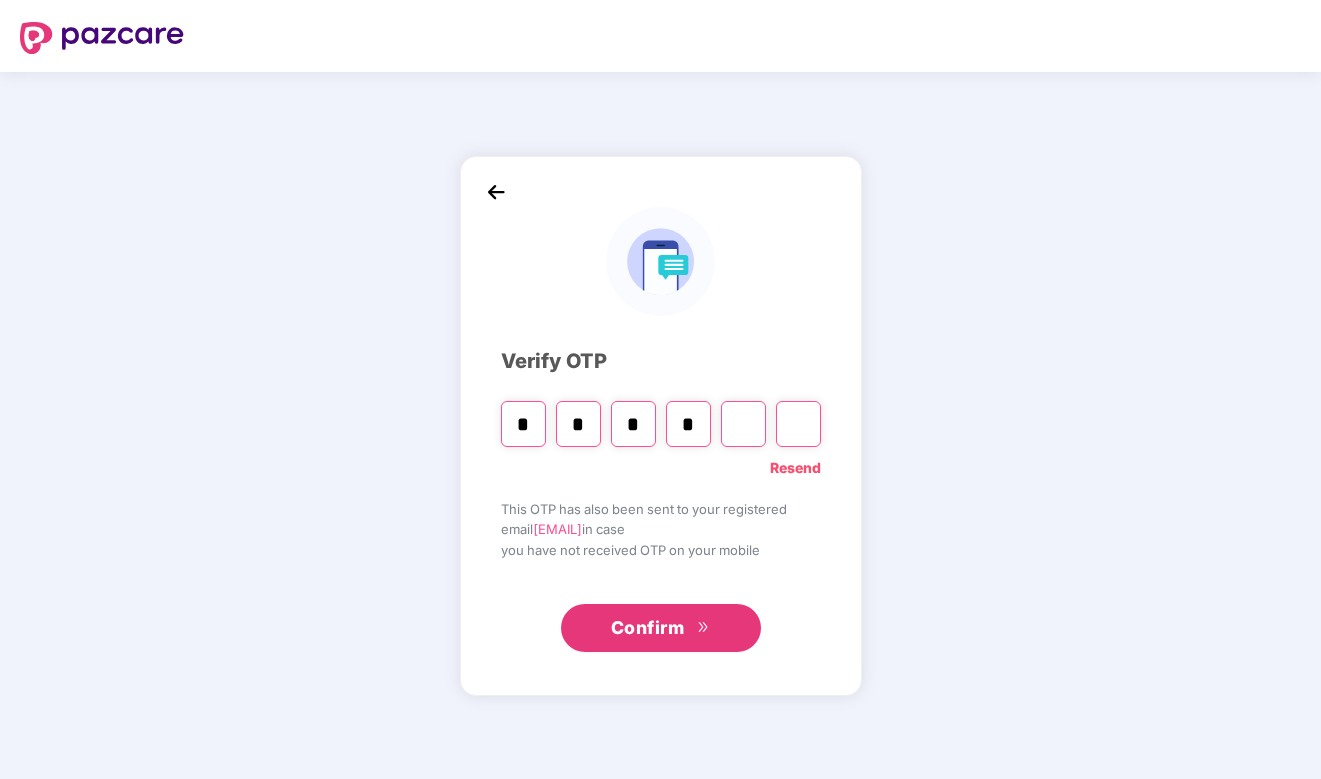type on "*" 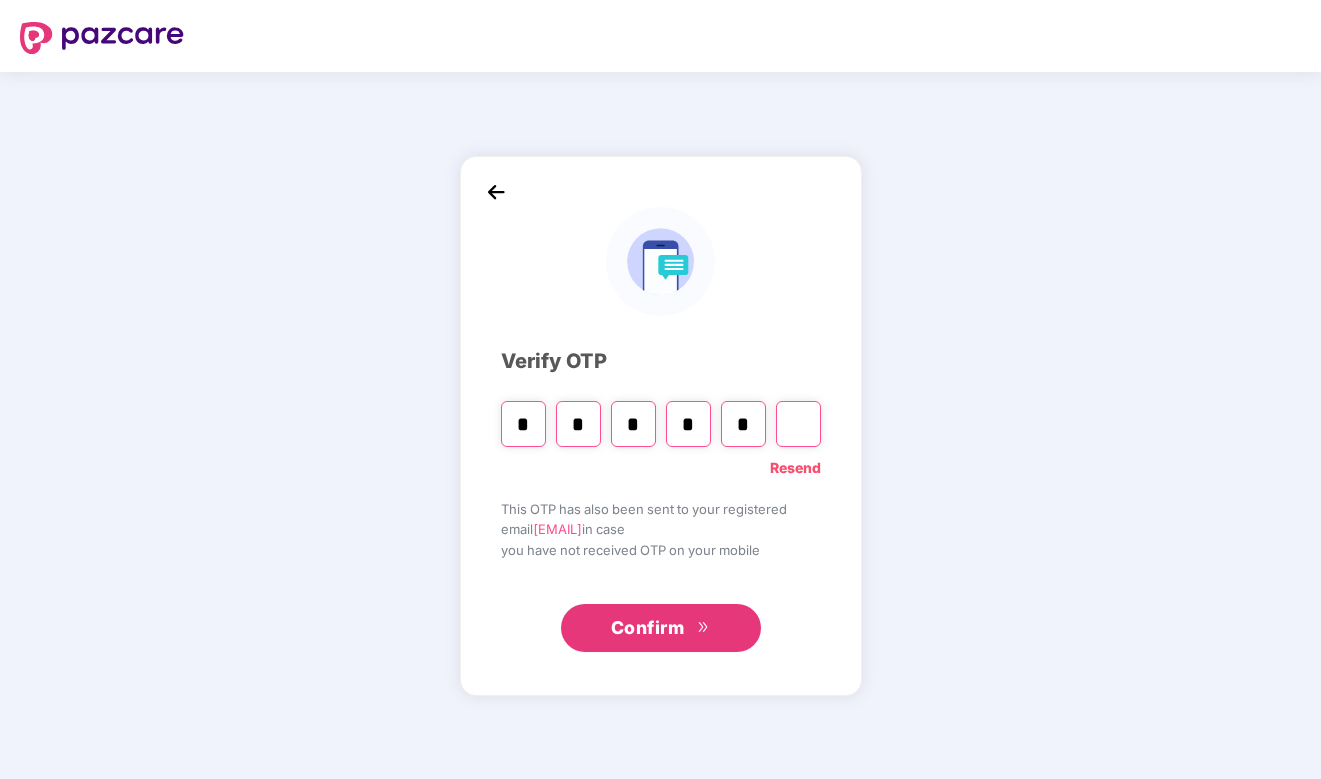 type on "*" 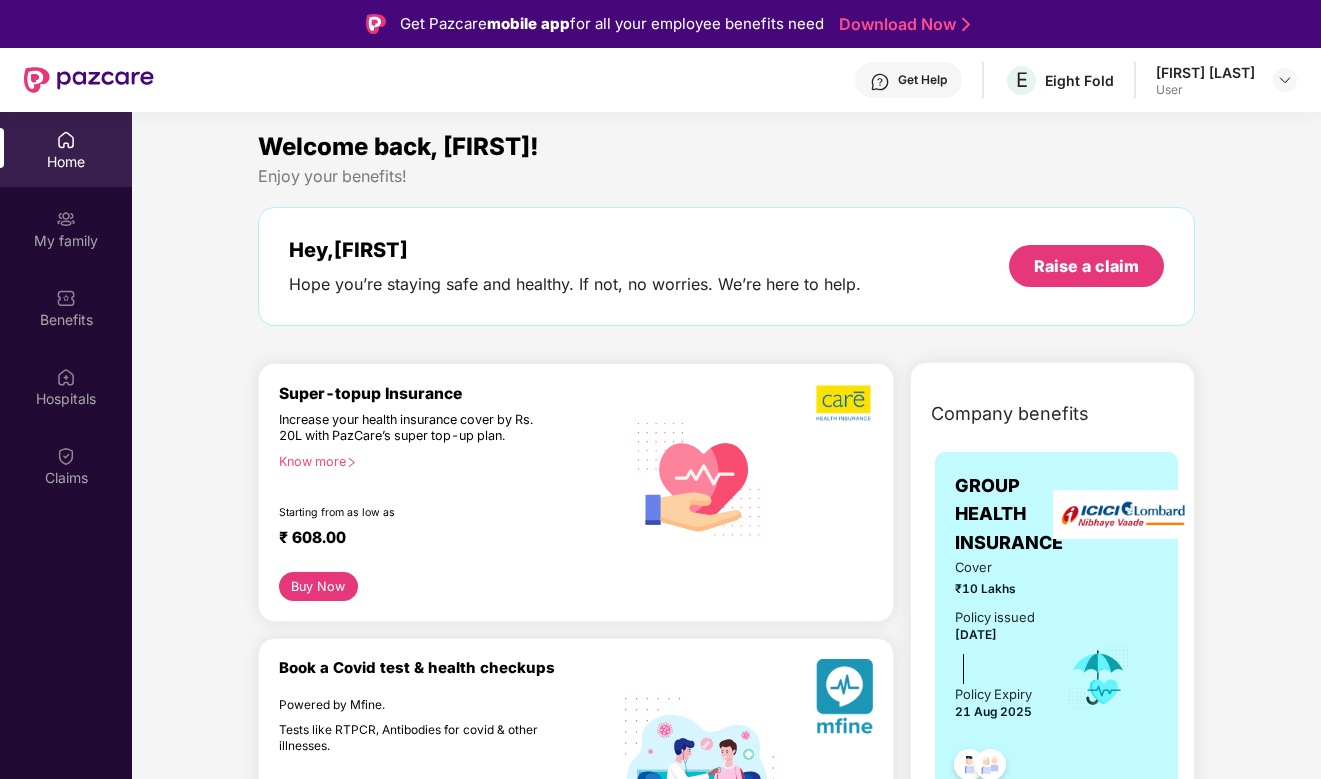 scroll, scrollTop: 0, scrollLeft: 0, axis: both 